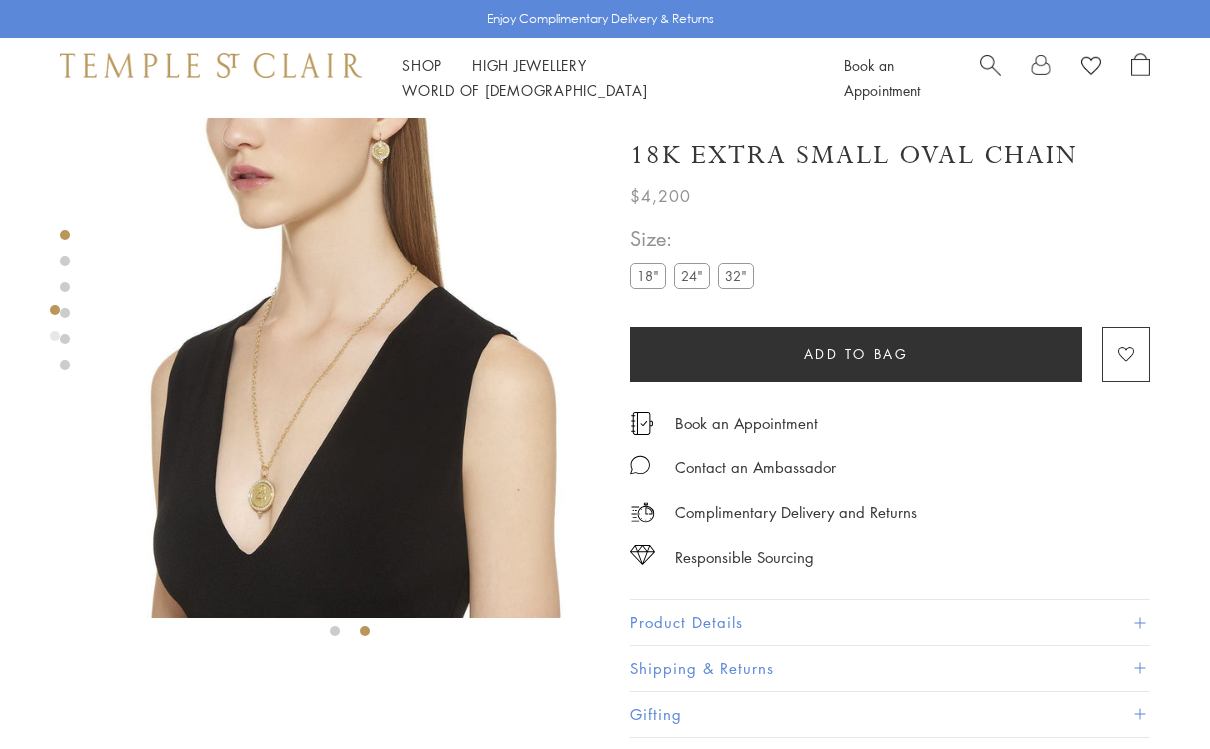 scroll, scrollTop: 0, scrollLeft: 0, axis: both 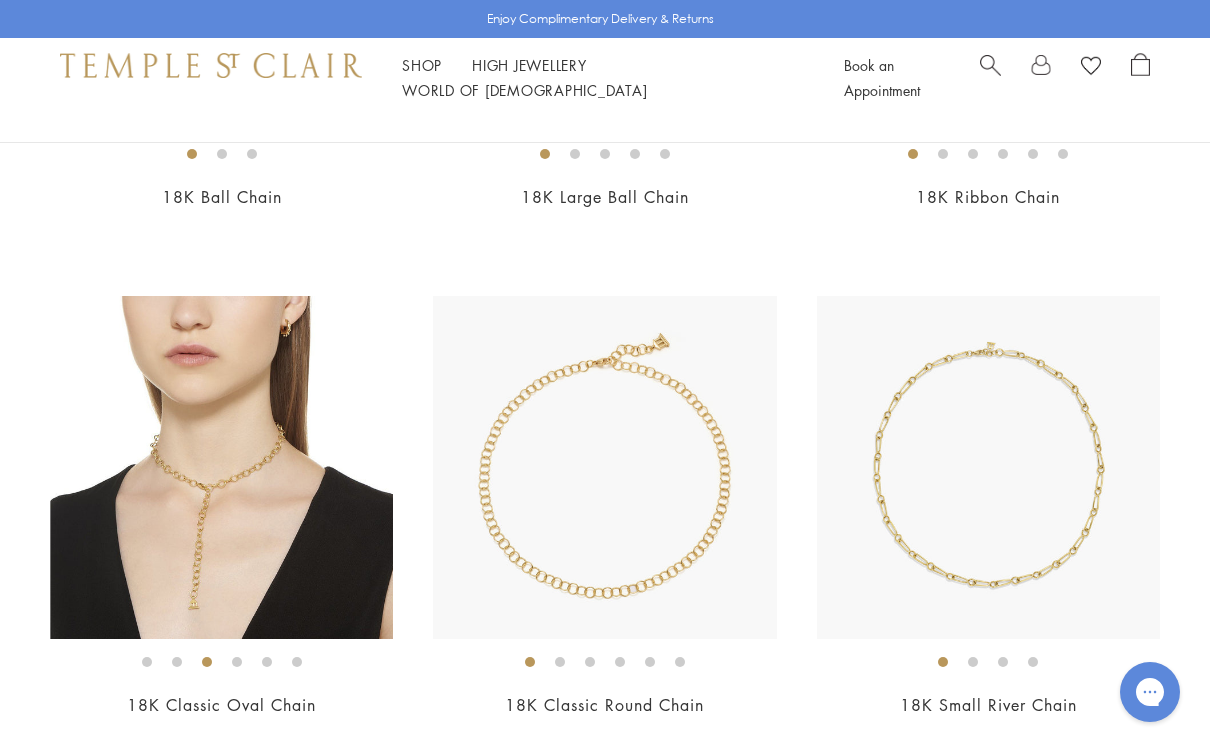 click at bounding box center (221, 467) 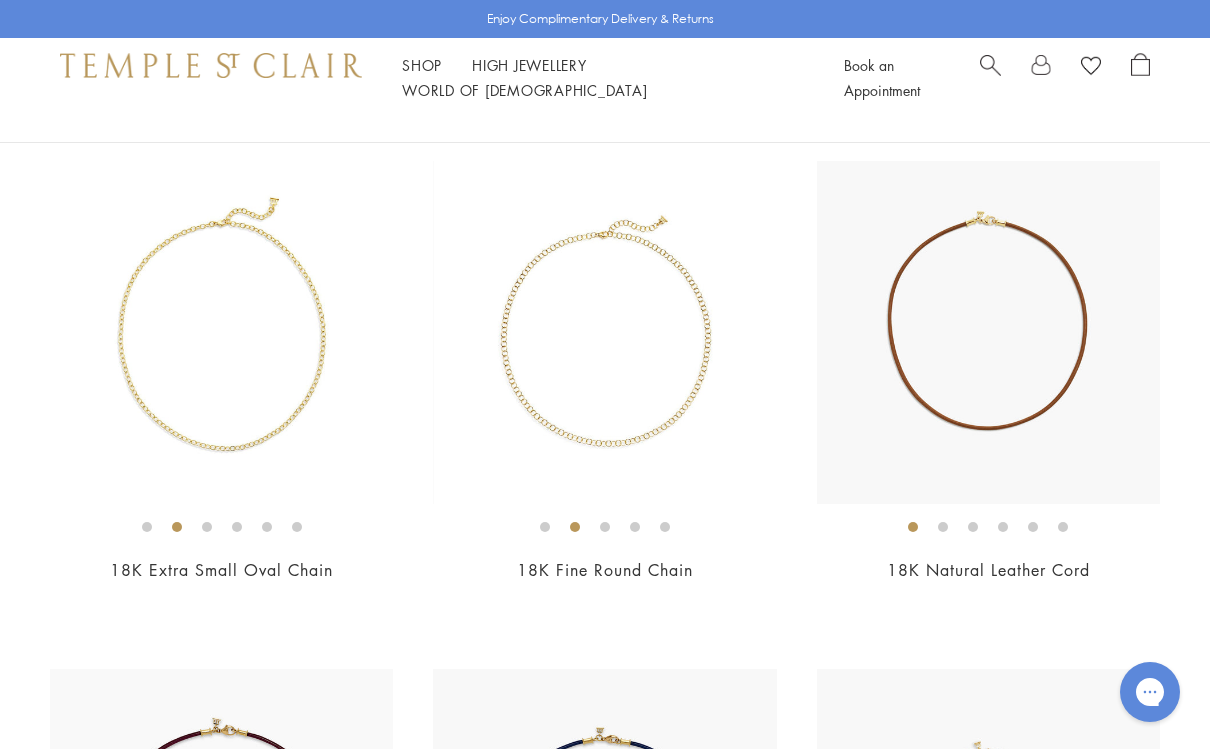 scroll, scrollTop: 0, scrollLeft: 0, axis: both 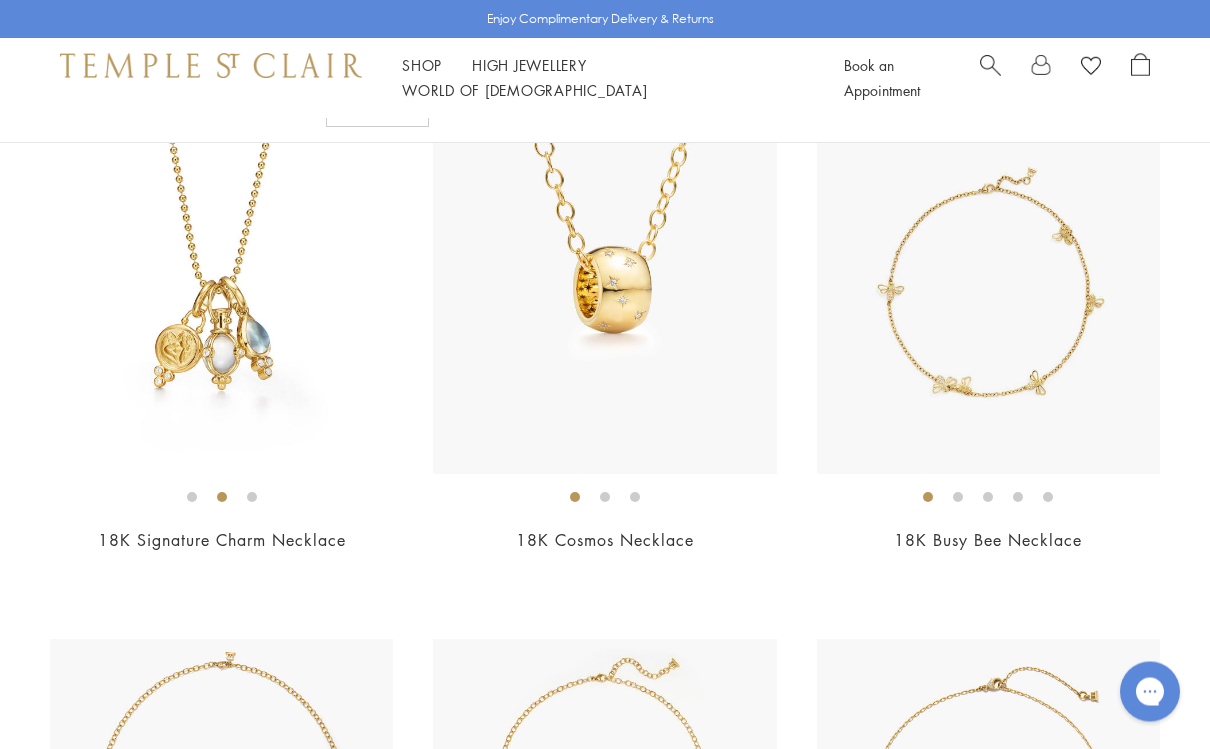 click at bounding box center [221, 303] 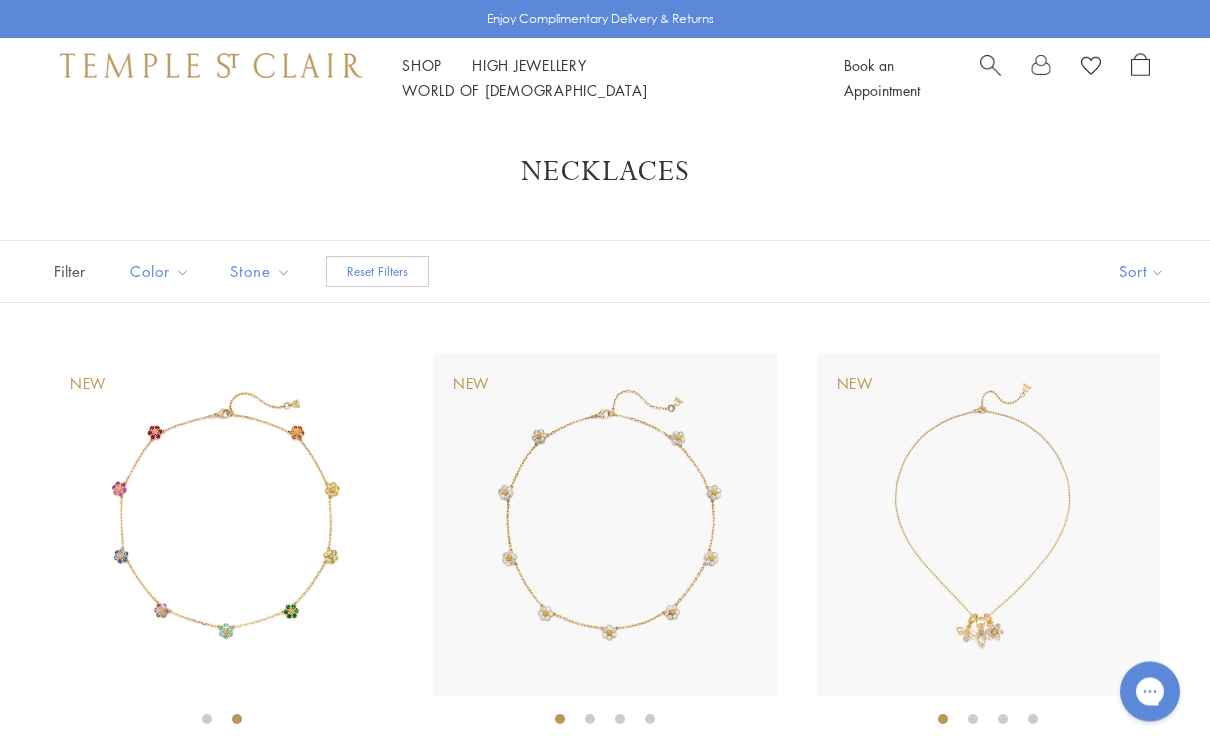 scroll, scrollTop: 0, scrollLeft: 0, axis: both 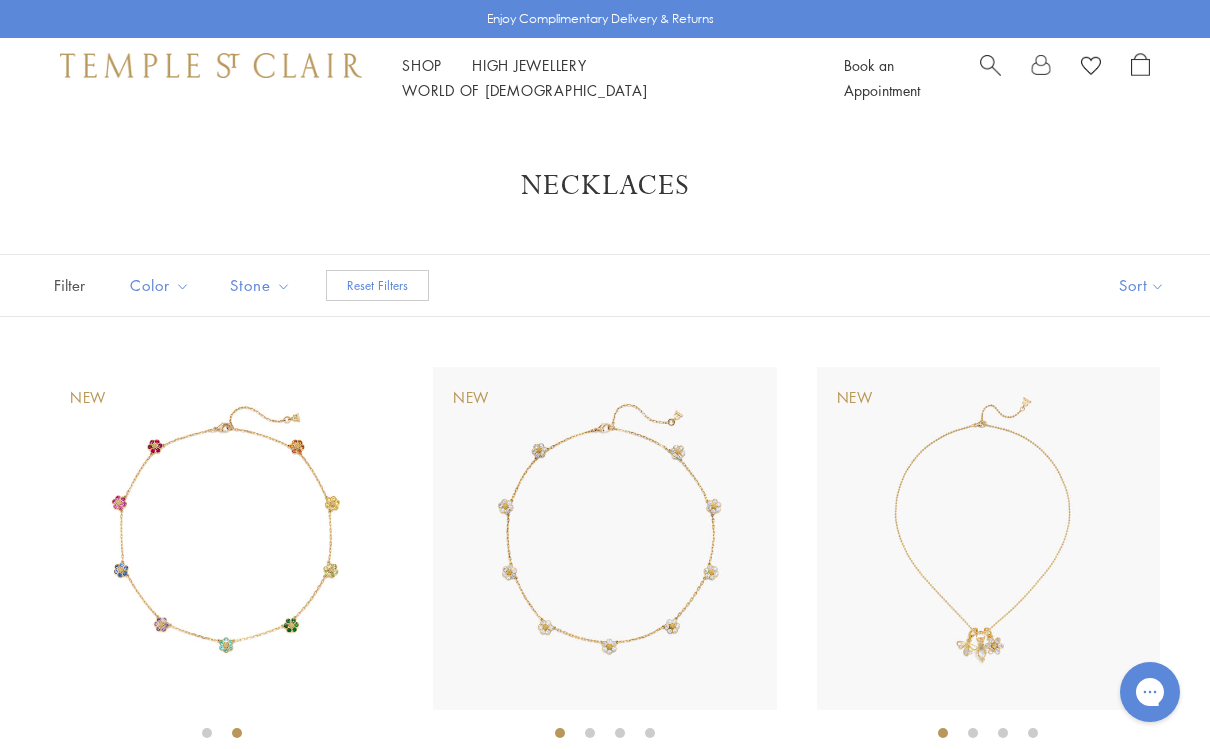 click on "Shop Shop
Categories Amulets   Pendants & Charms   Lockets   Chains & Leather Cords   Earrings   Rings   Bracelets & Bangles   Necklaces   Books & Notebooks   View All   Collections Rock Crystal Amulet   Angels   Color Theory   Celestial   Tree of Life   Royal Blue Moonstone   Zodiac   Featured Travel Jewels   New Arrivals   S25 Fiori Collection   Our Exclusive Jewels   Jewels to Personalize   Limited Edition Jewels   Sassini Rings   Temple Classics   Temple St. Clair x Big Life Foundation    Curated for you
Temple Convertible Charm Bracelet Shop Now" at bounding box center [605, 78] 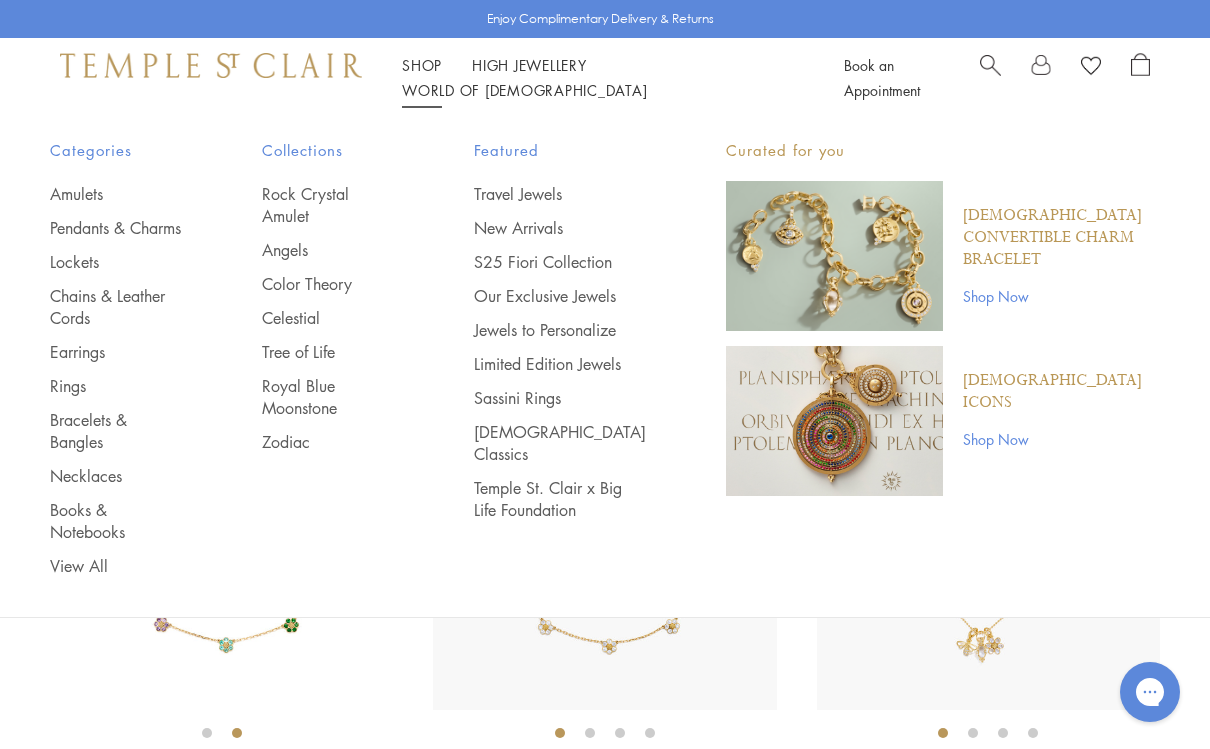click on "Angels" at bounding box center (328, 250) 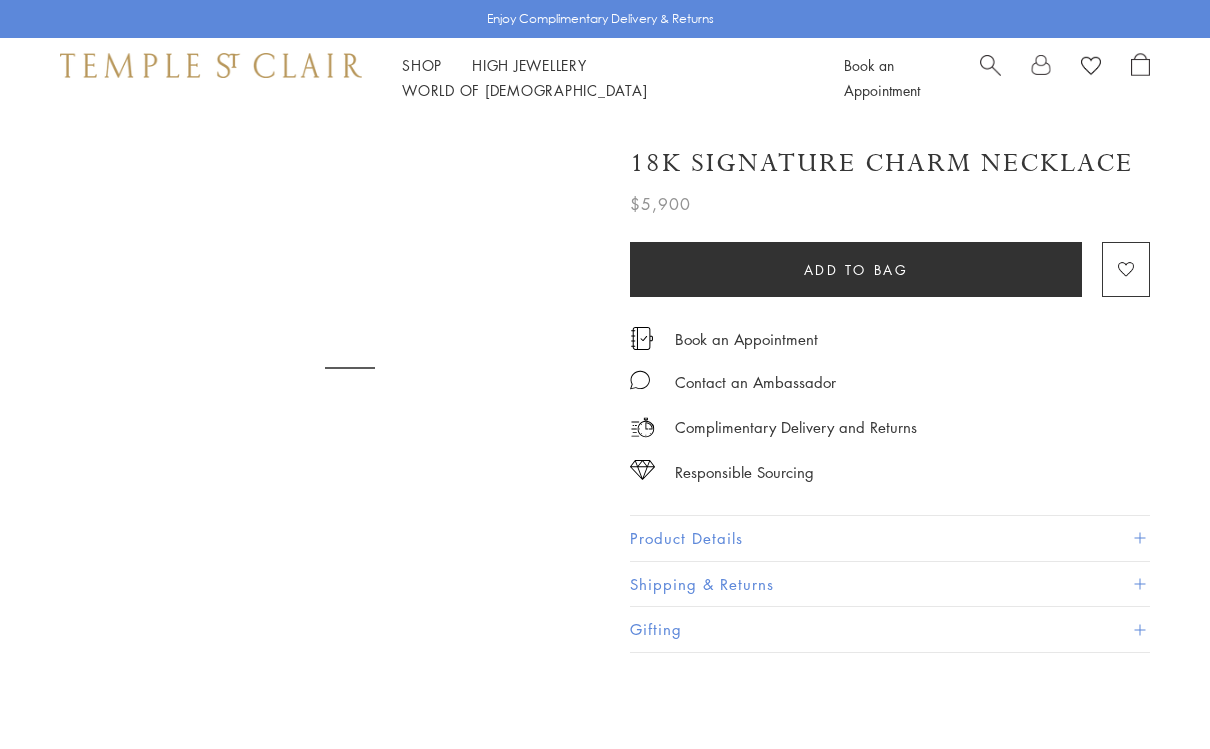 scroll, scrollTop: 0, scrollLeft: 0, axis: both 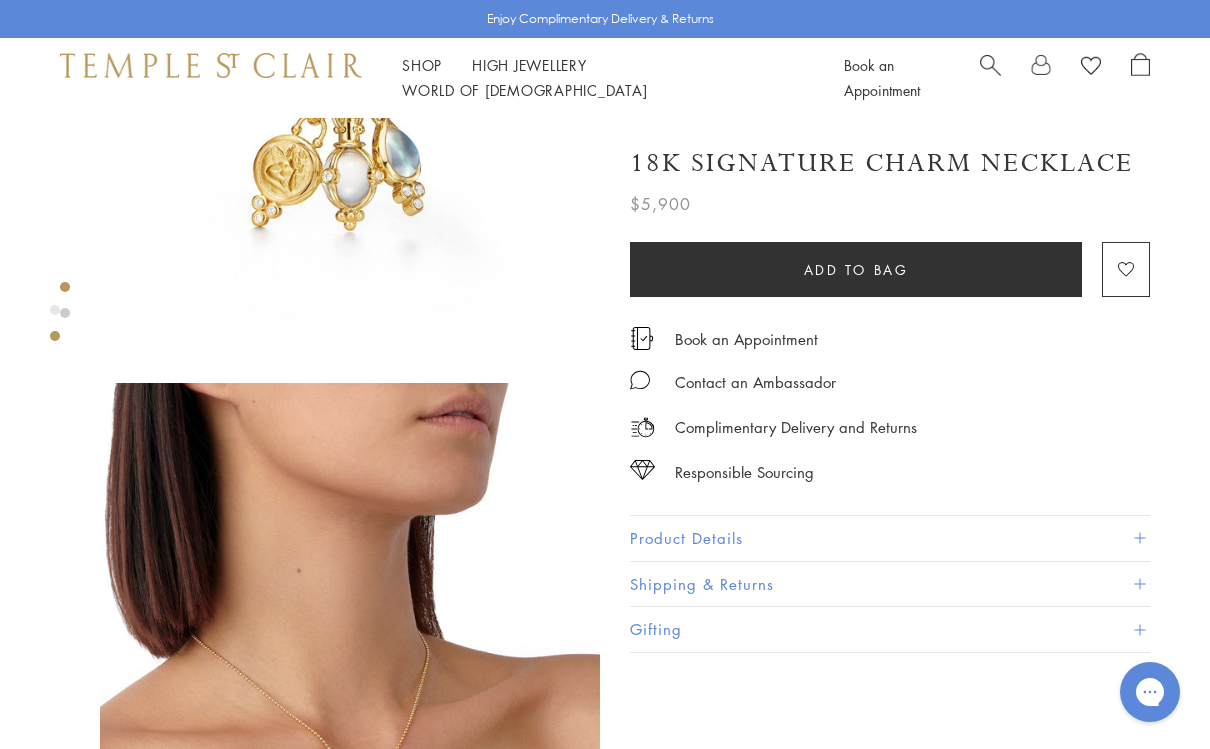 click on "Product Details" at bounding box center (890, 538) 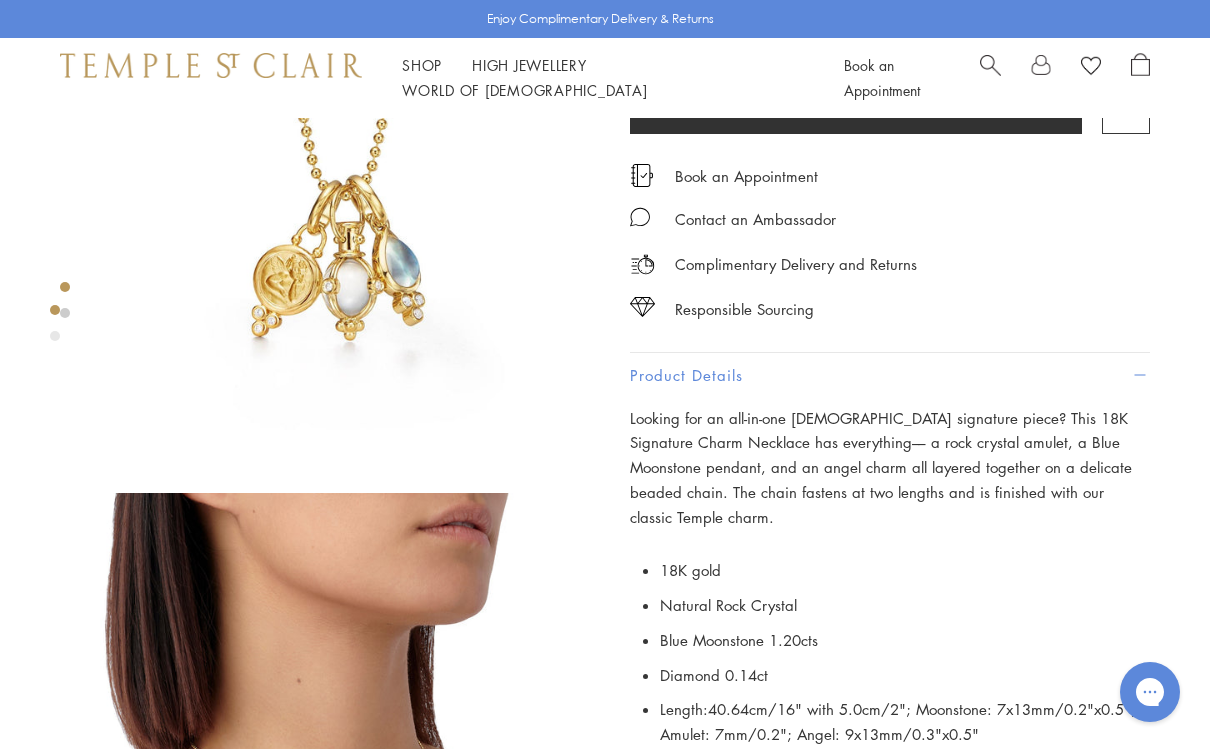 scroll, scrollTop: 0, scrollLeft: 0, axis: both 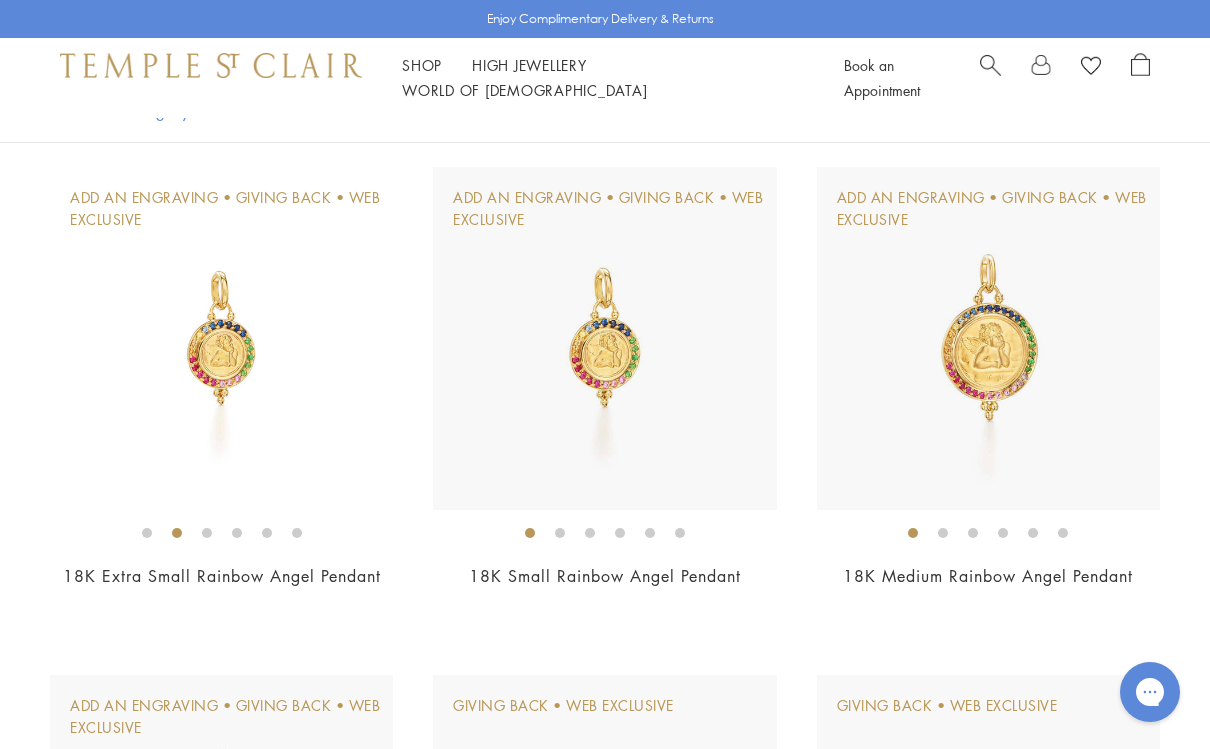 click at bounding box center (221, 338) 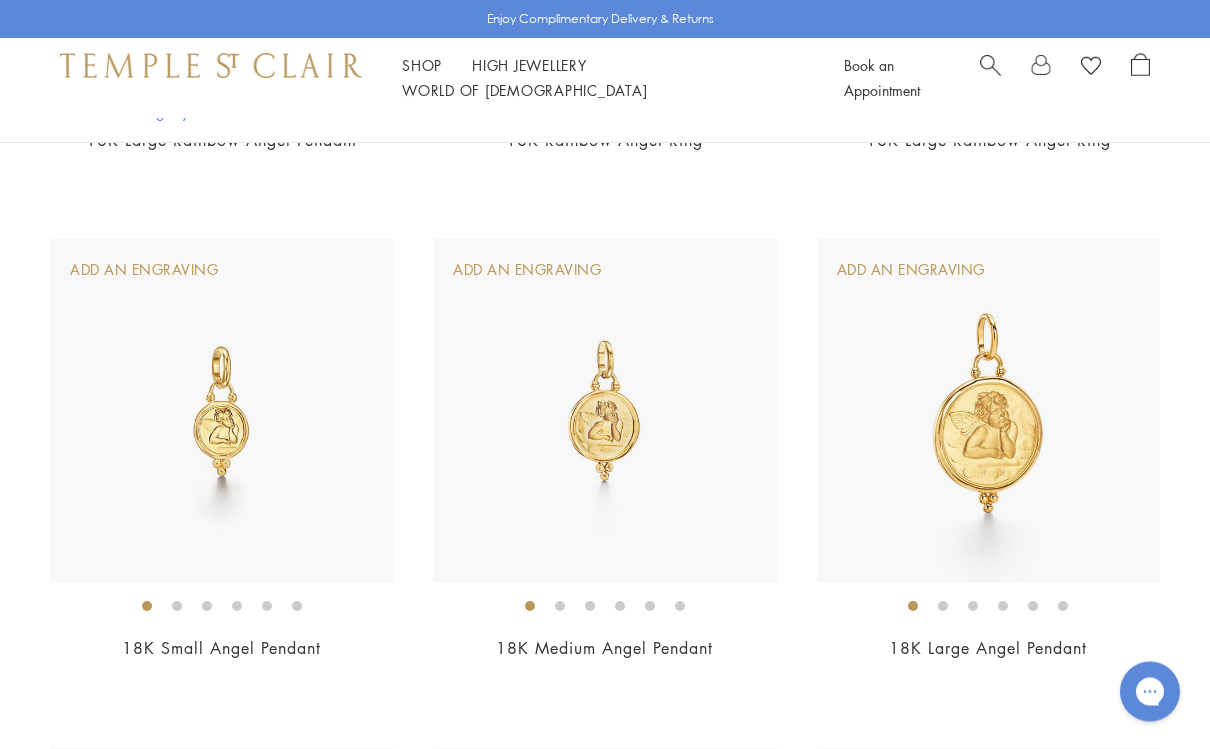 scroll, scrollTop: 1408, scrollLeft: 0, axis: vertical 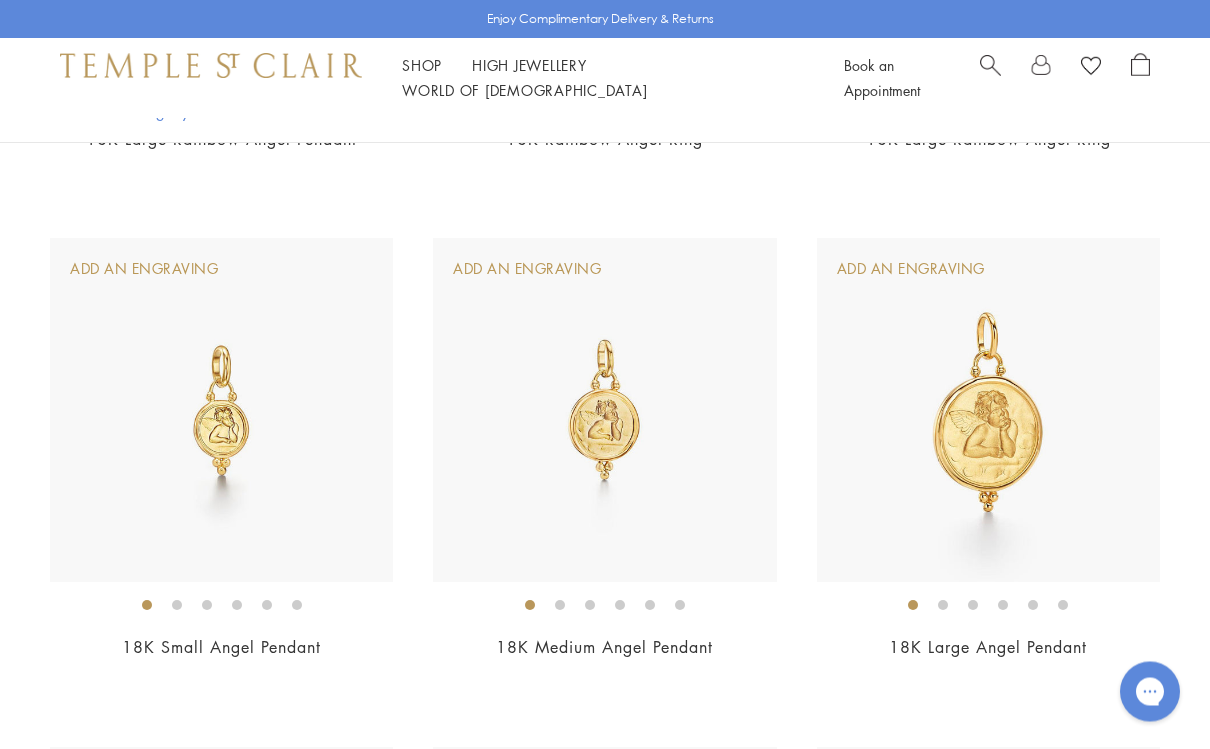 click at bounding box center [221, 410] 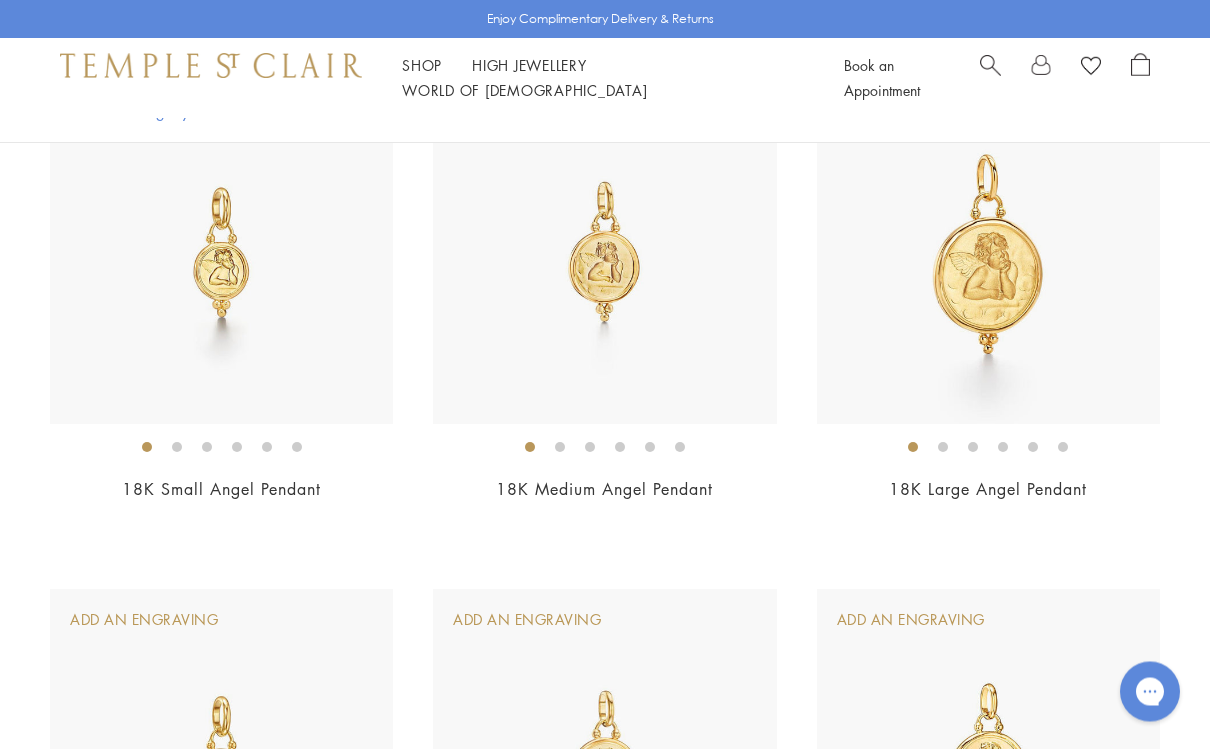 scroll, scrollTop: 1521, scrollLeft: 0, axis: vertical 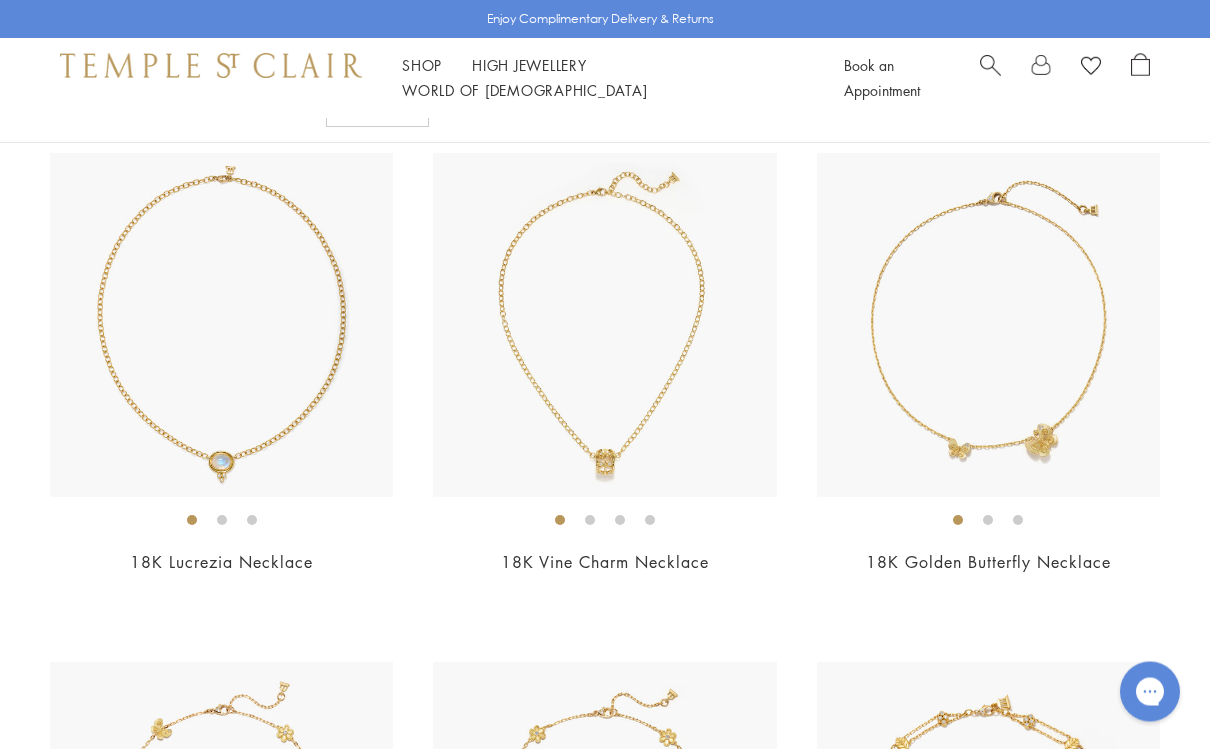 click on "Shop Shop
Categories Amulets   Pendants & Charms   Lockets   Chains & Leather Cords   Earrings   Rings   Bracelets & Bangles   Necklaces   Books & Notebooks   View All   Collections Rock Crystal Amulet   Angels   Color Theory   Celestial   Tree of Life   Royal Blue Moonstone   Zodiac   Featured Travel Jewels   New Arrivals   S25 Fiori Collection   Our Exclusive Jewels   Jewels to Personalize   Limited Edition Jewels   Sassini Rings   Temple Classics   Temple St. Clair x Big Life Foundation    Curated for you
Temple Convertible Charm Bracelet Shop Now" at bounding box center (605, 78) 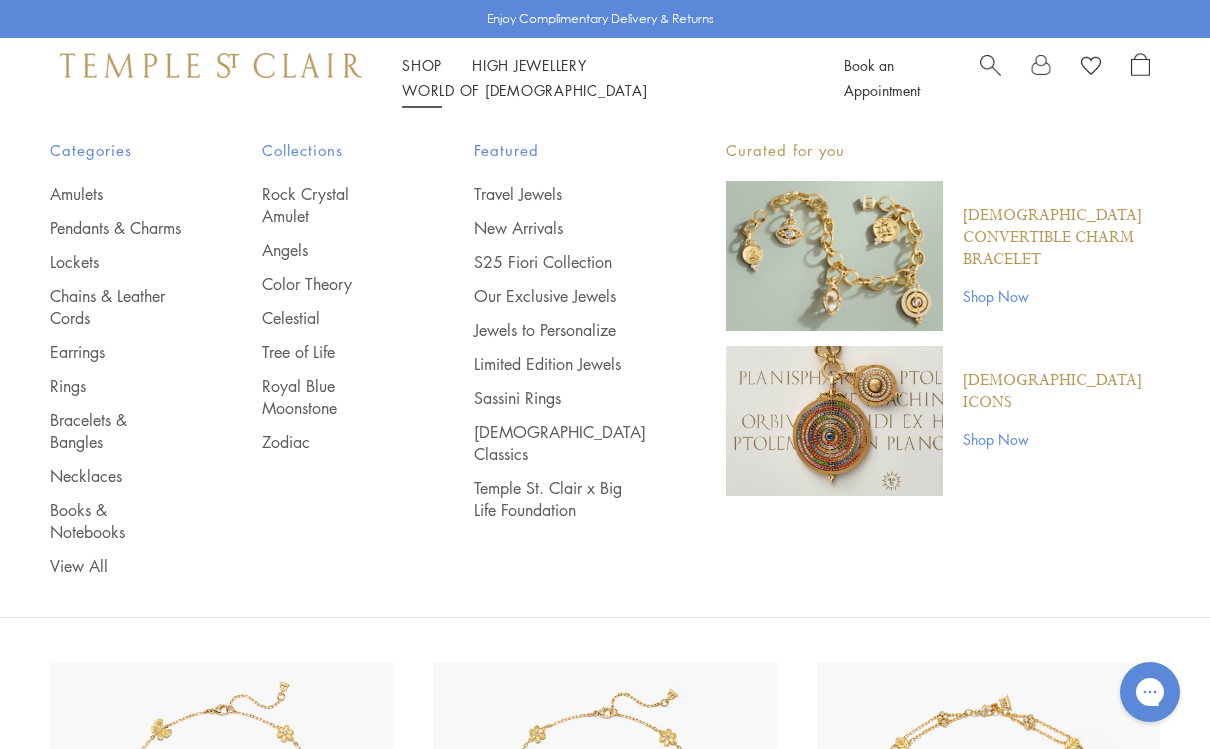 click on "Lockets" at bounding box center (116, 262) 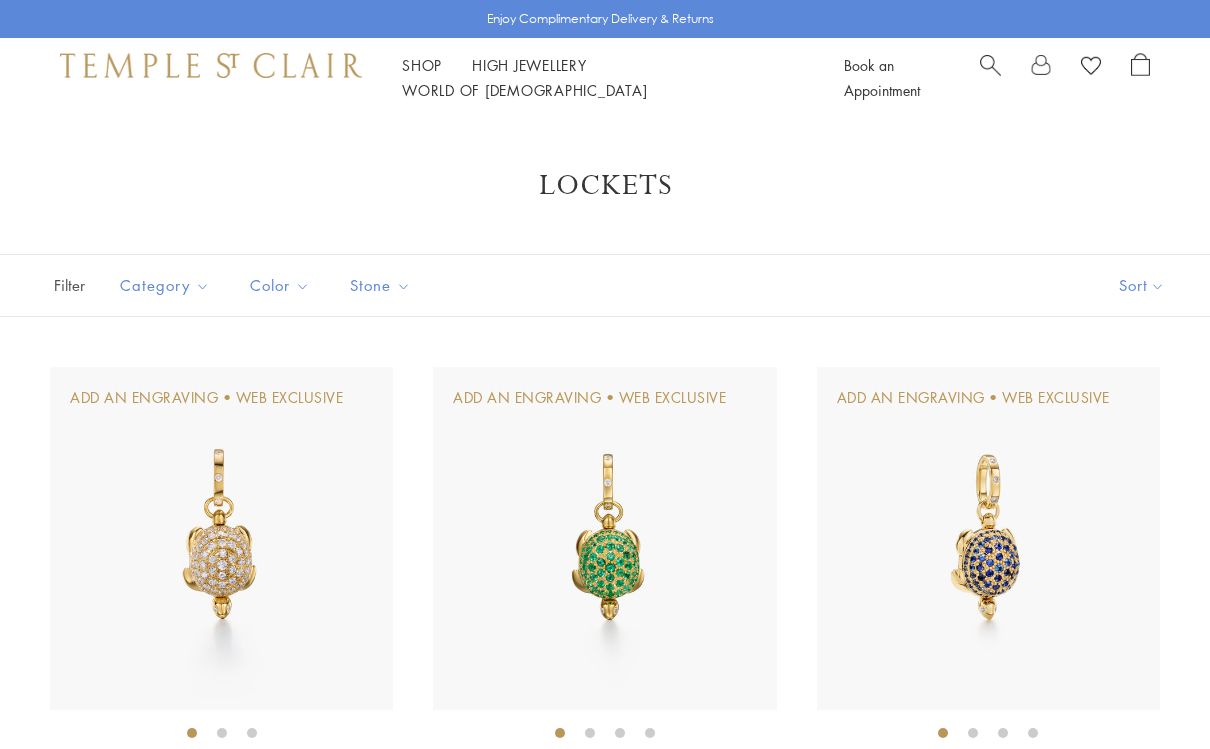 scroll, scrollTop: 0, scrollLeft: 0, axis: both 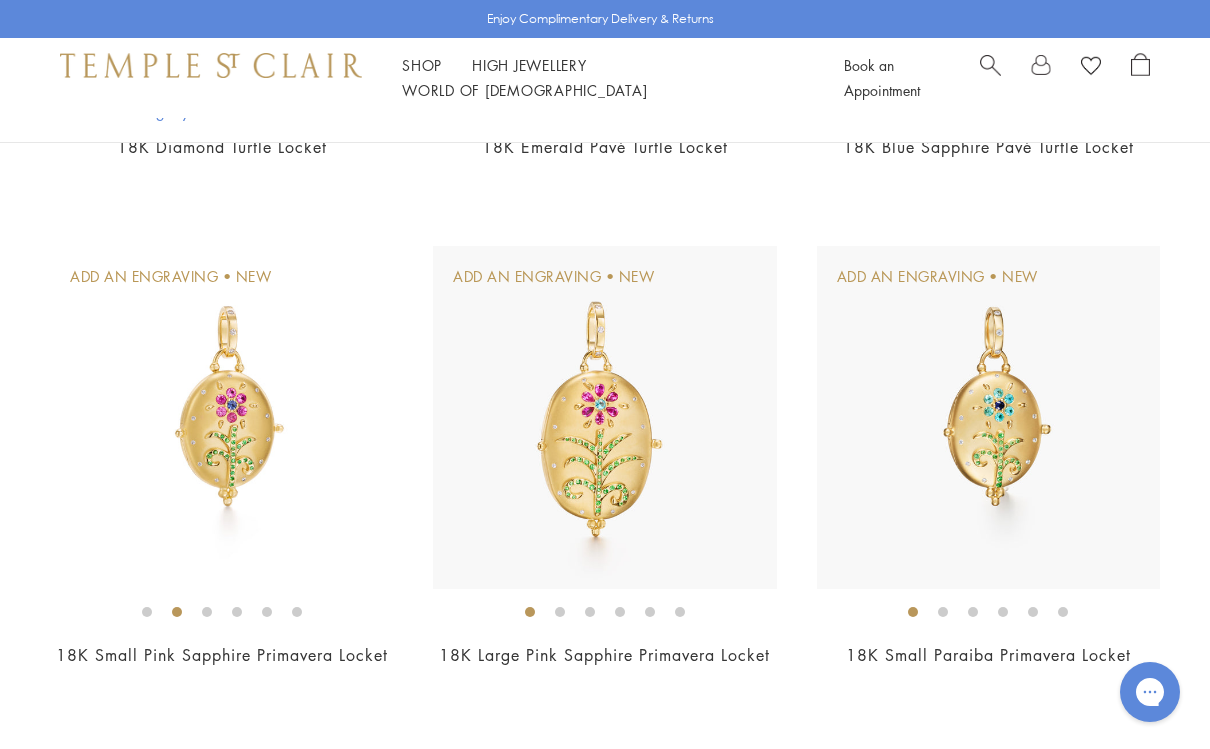 click at bounding box center (221, 417) 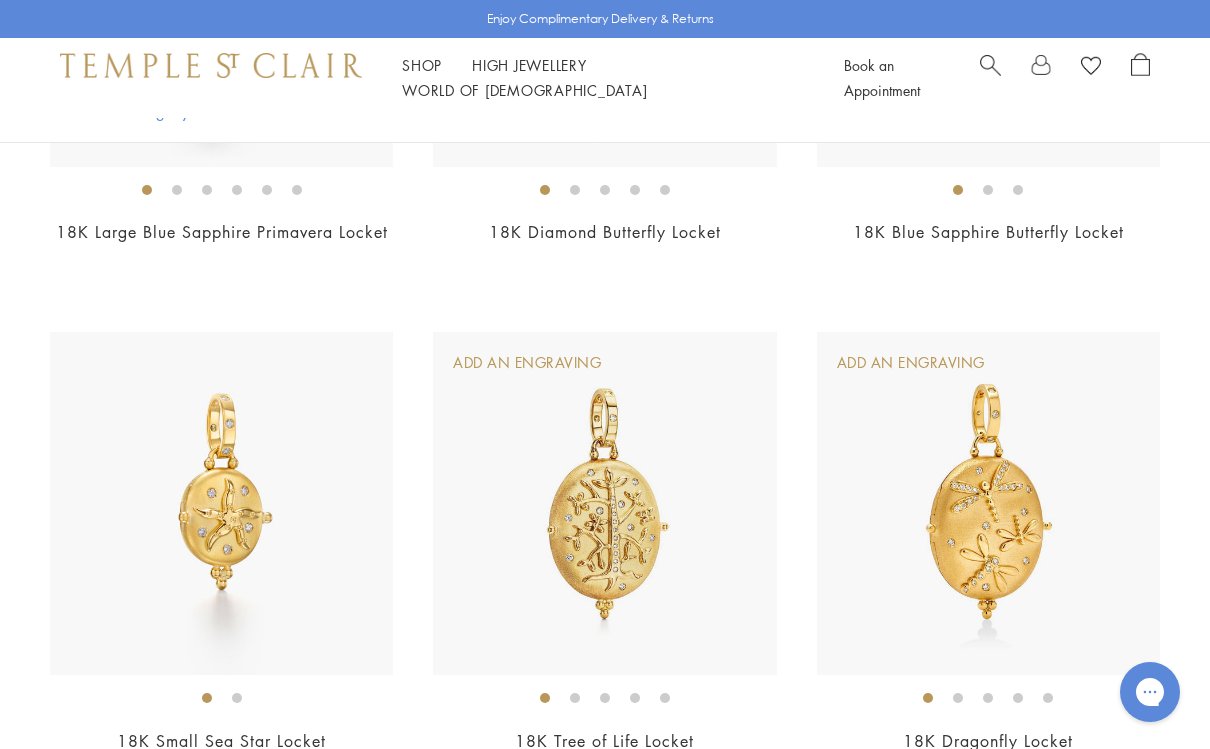 scroll, scrollTop: 1554, scrollLeft: 0, axis: vertical 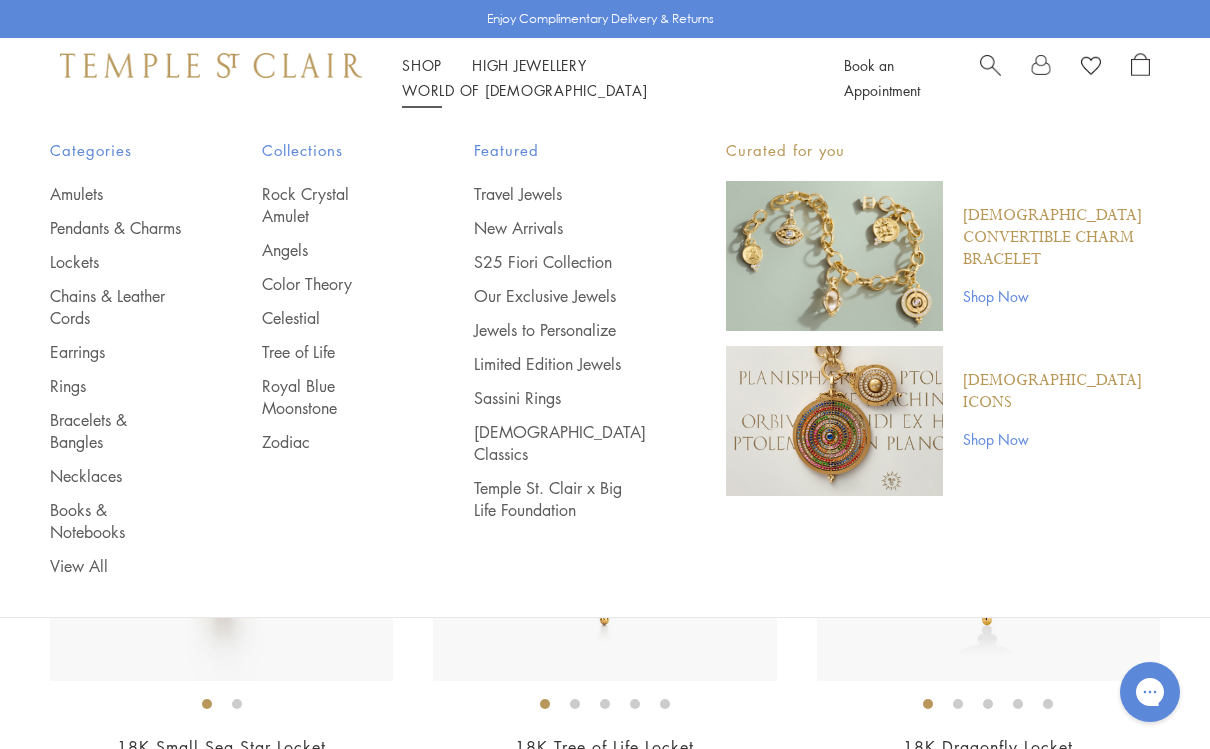 click on "Pendants & Charms" at bounding box center (116, 228) 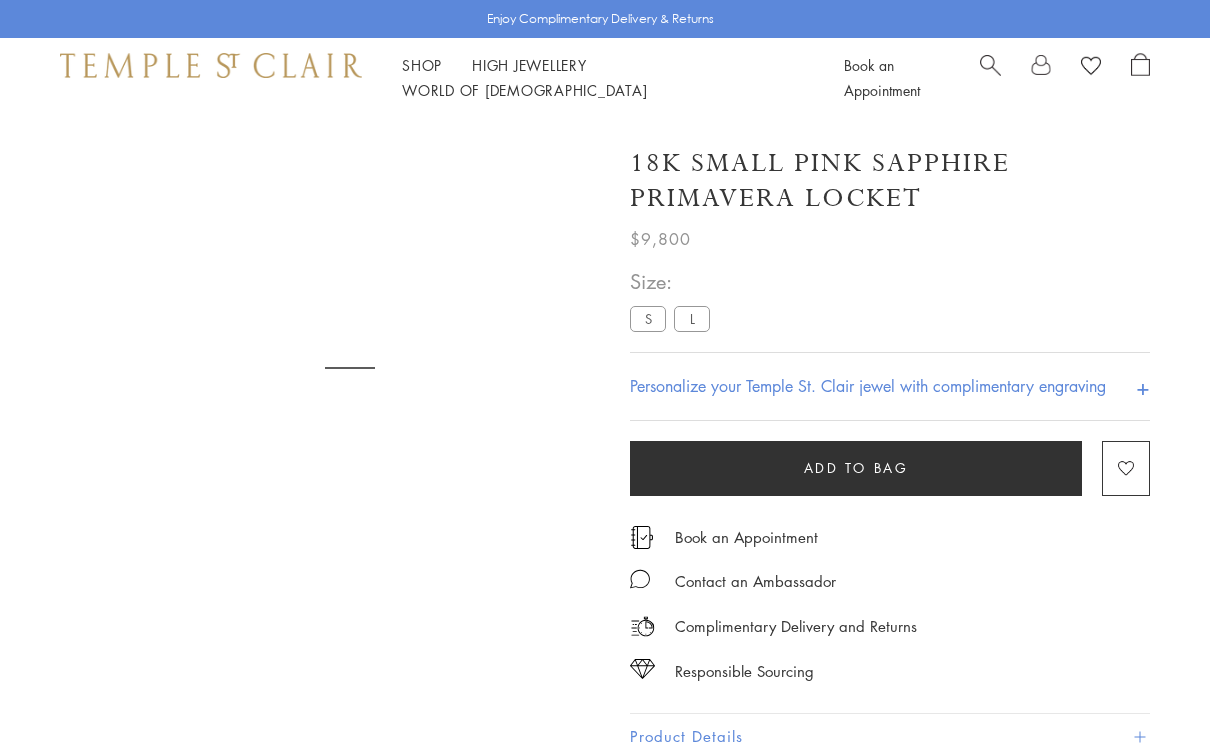 scroll, scrollTop: 11, scrollLeft: 0, axis: vertical 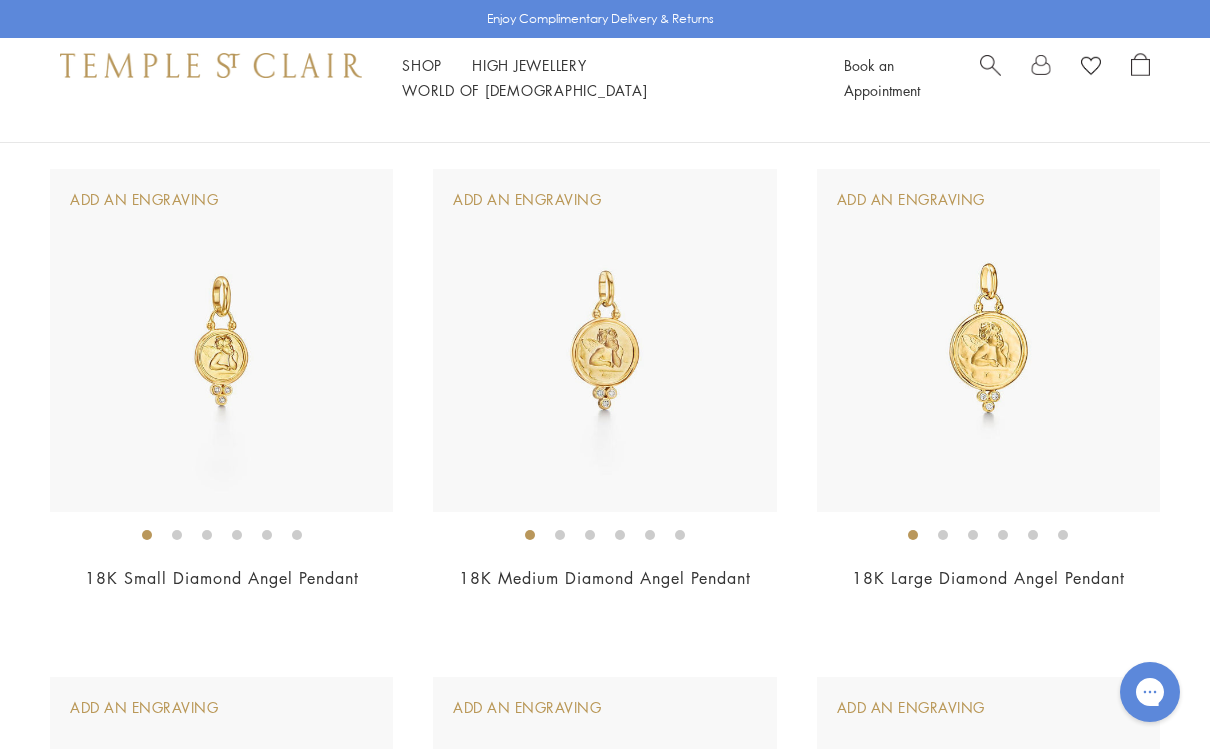 click at bounding box center (221, 340) 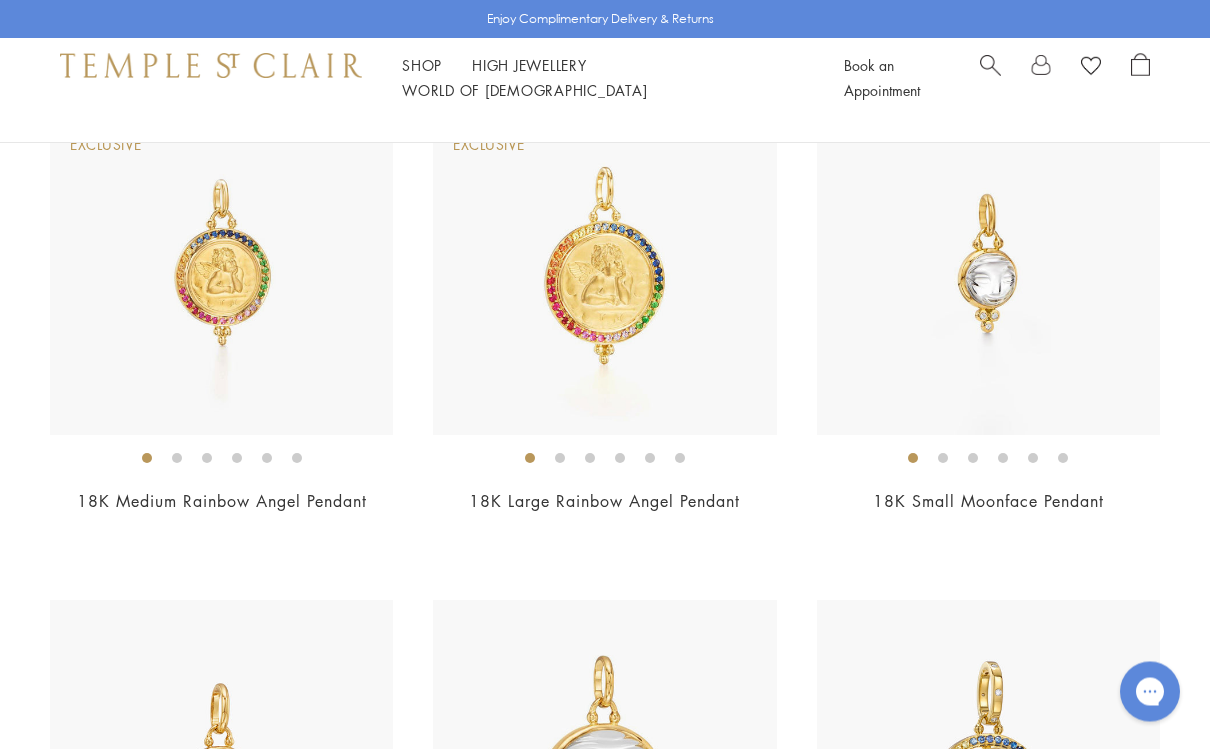 scroll, scrollTop: 2308, scrollLeft: 0, axis: vertical 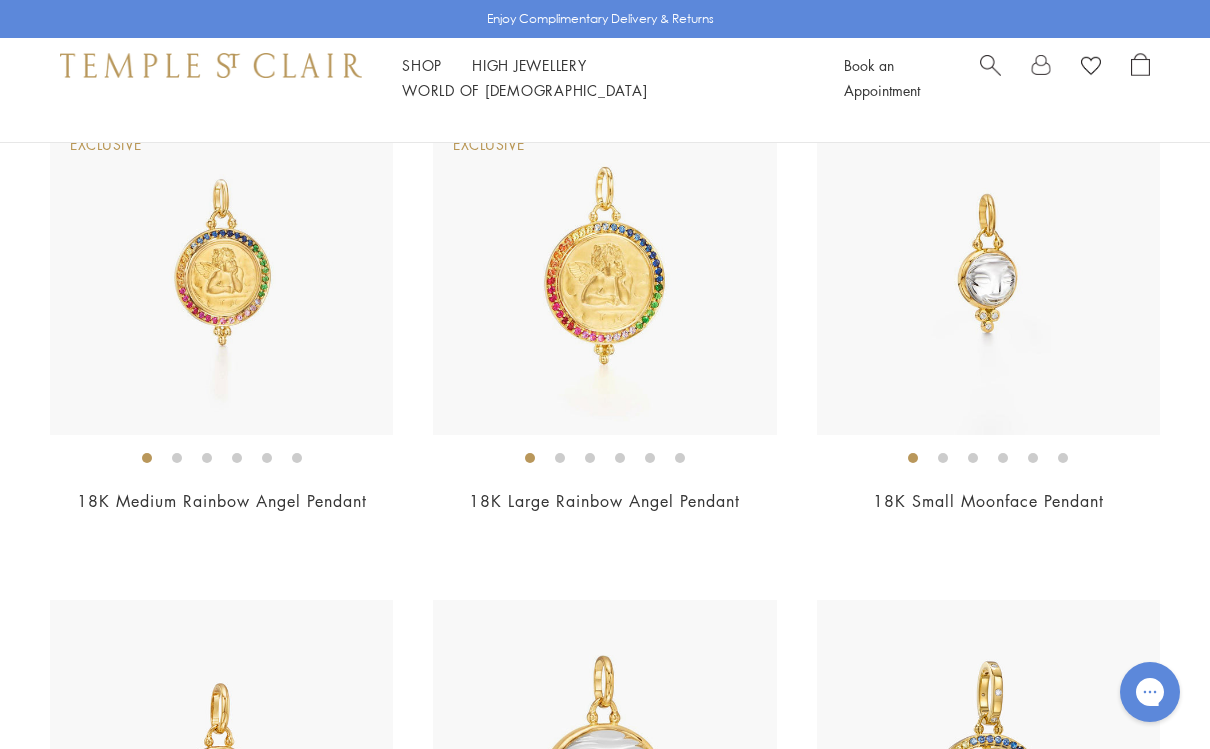 click at bounding box center (988, 263) 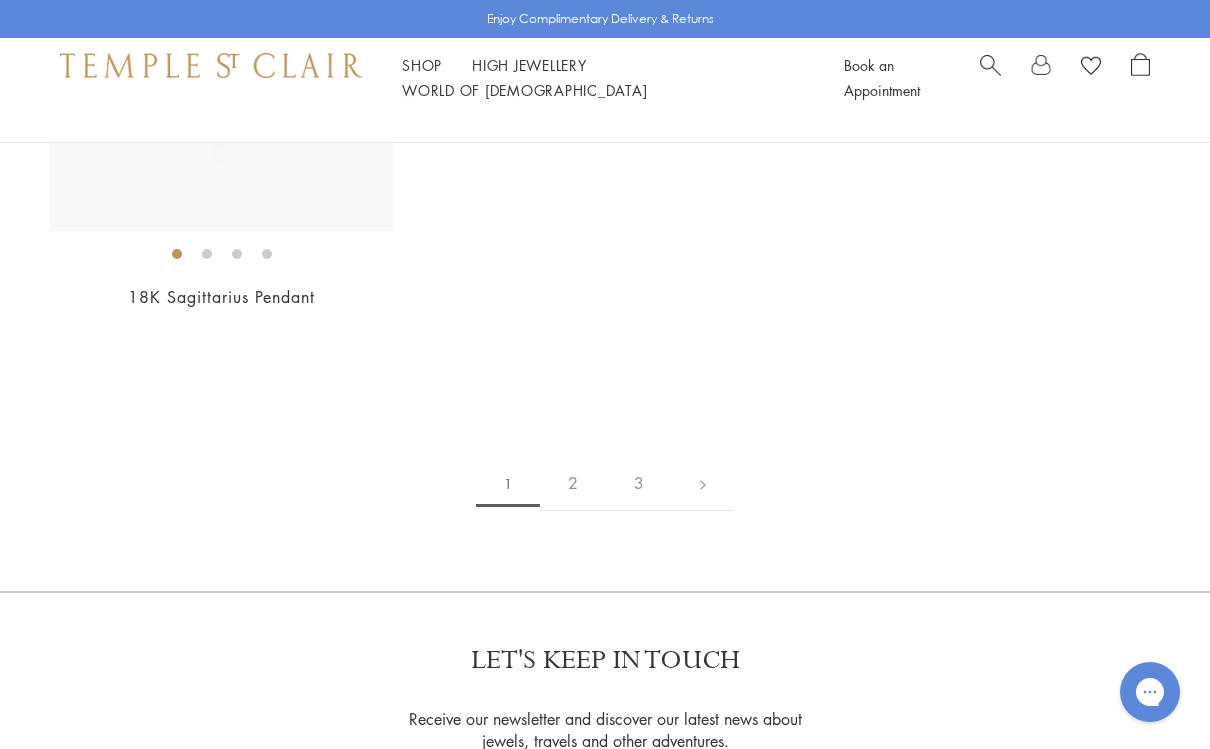 scroll, scrollTop: 11681, scrollLeft: 0, axis: vertical 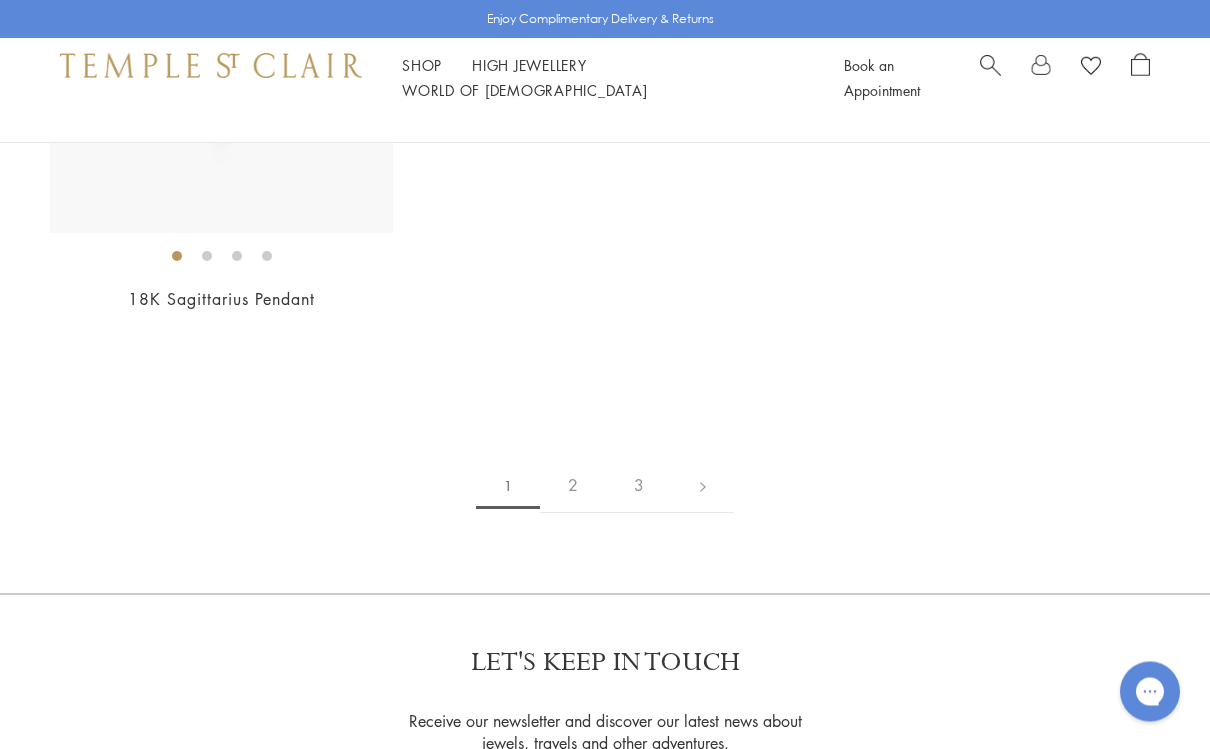 click on "2" at bounding box center [573, 486] 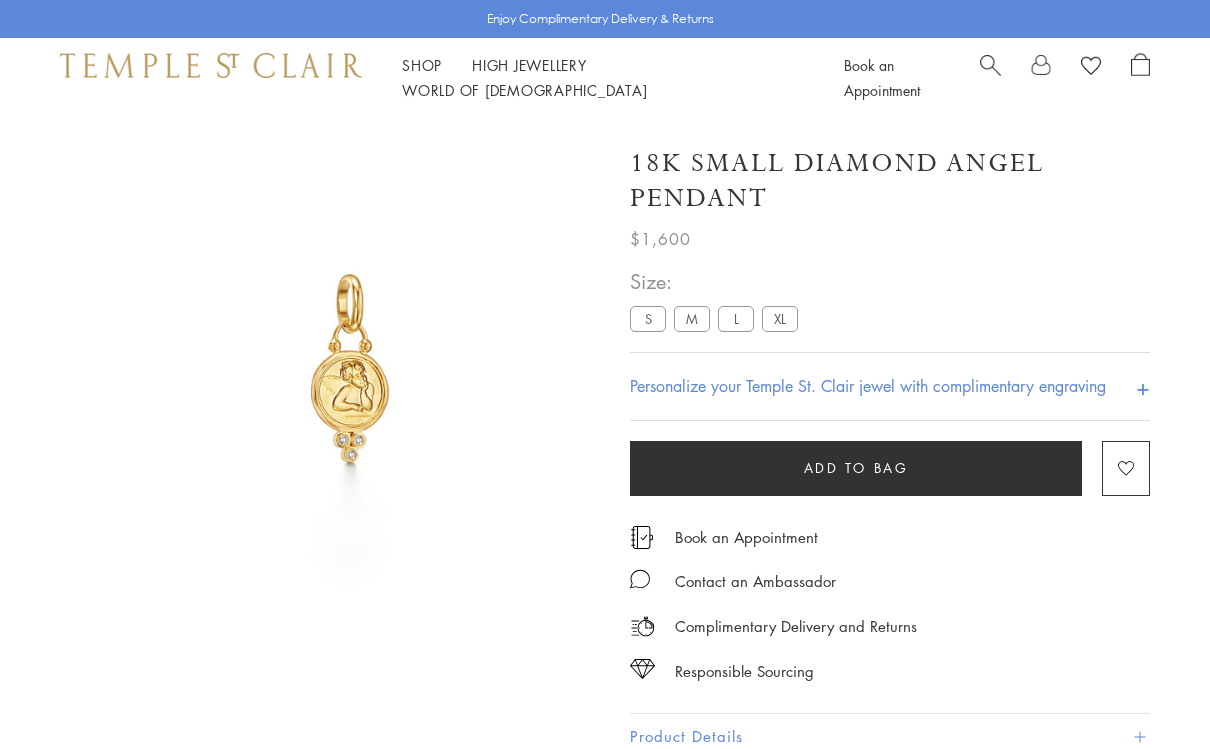scroll, scrollTop: 17, scrollLeft: 0, axis: vertical 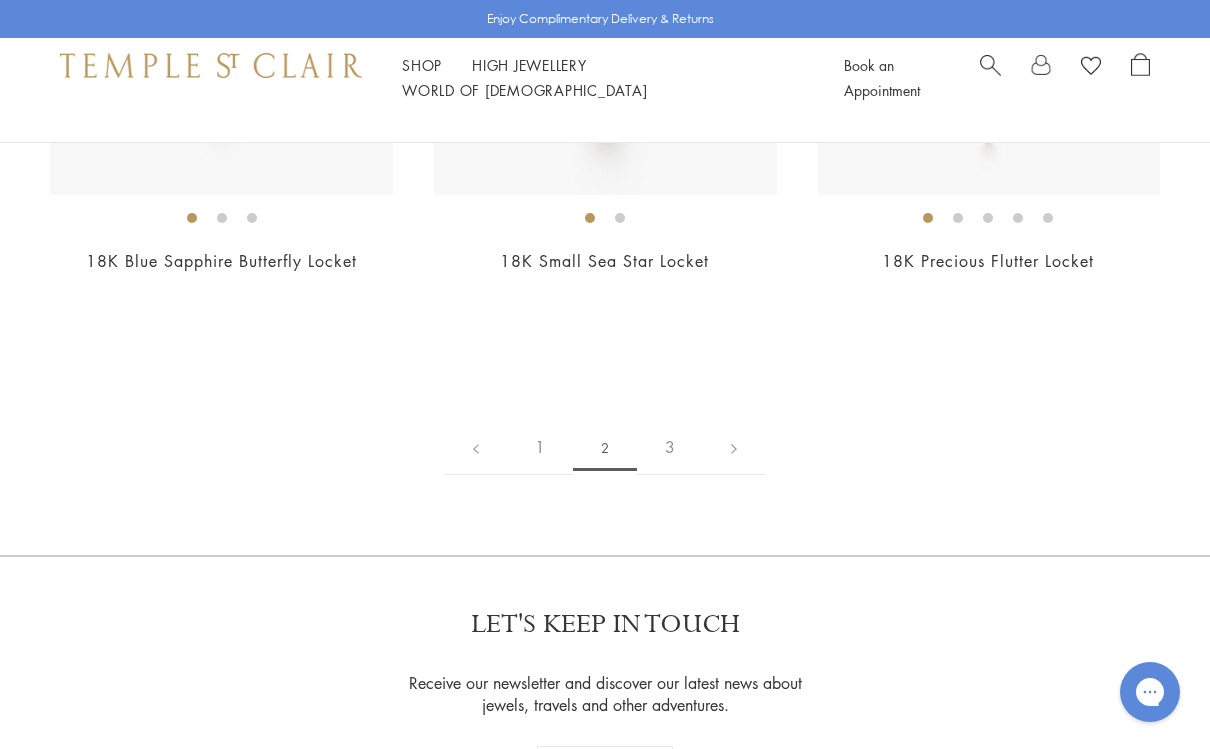 click on "3" at bounding box center [670, 447] 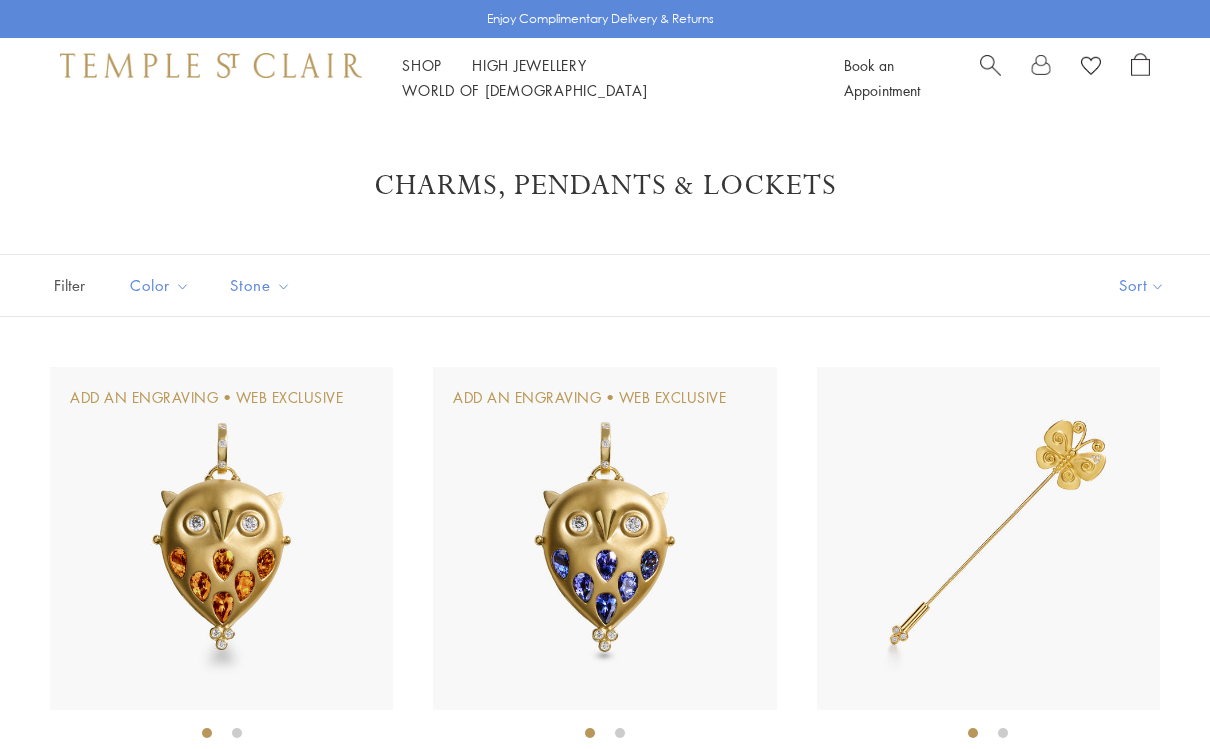 scroll, scrollTop: 0, scrollLeft: 0, axis: both 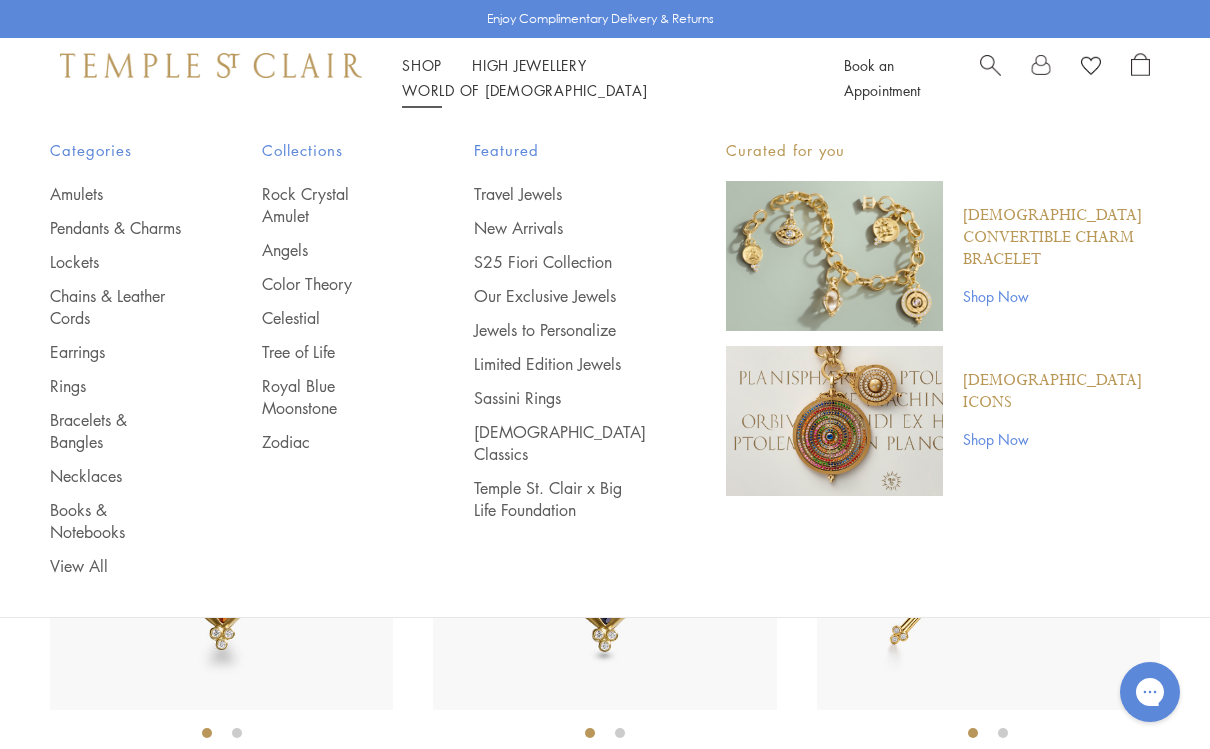 click on "Our Exclusive Jewels" at bounding box center (560, 296) 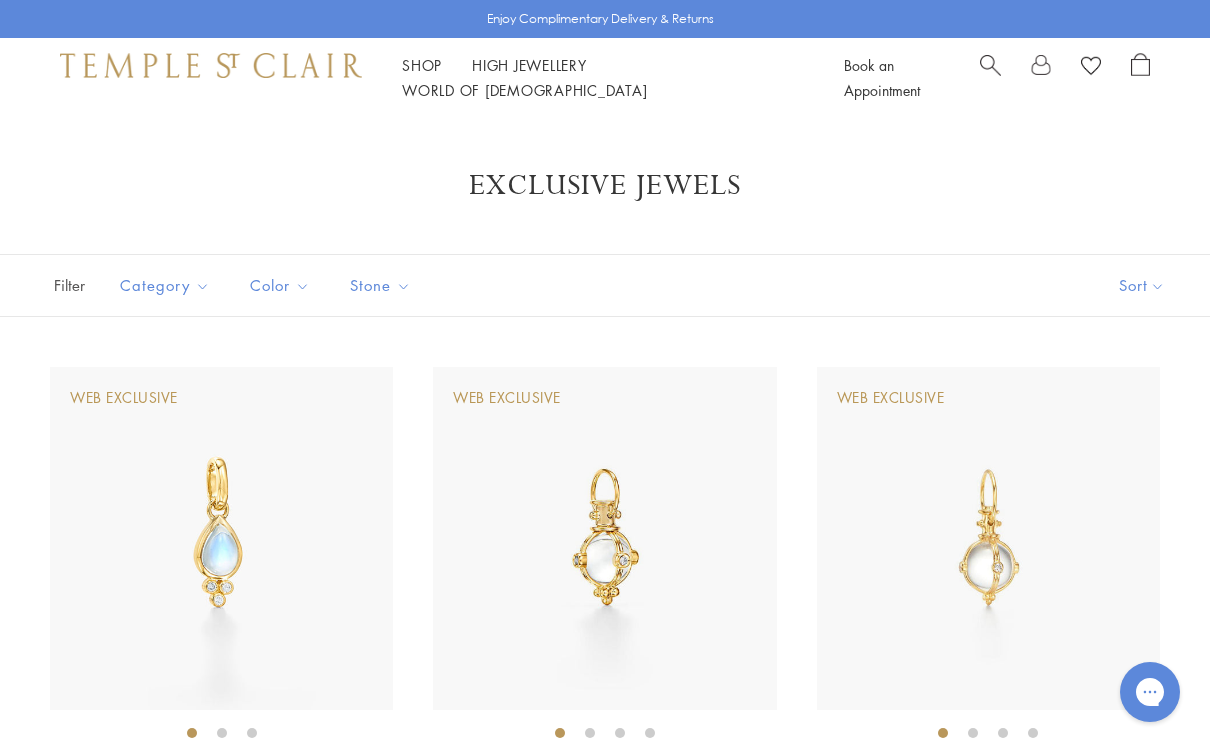 scroll, scrollTop: 0, scrollLeft: 0, axis: both 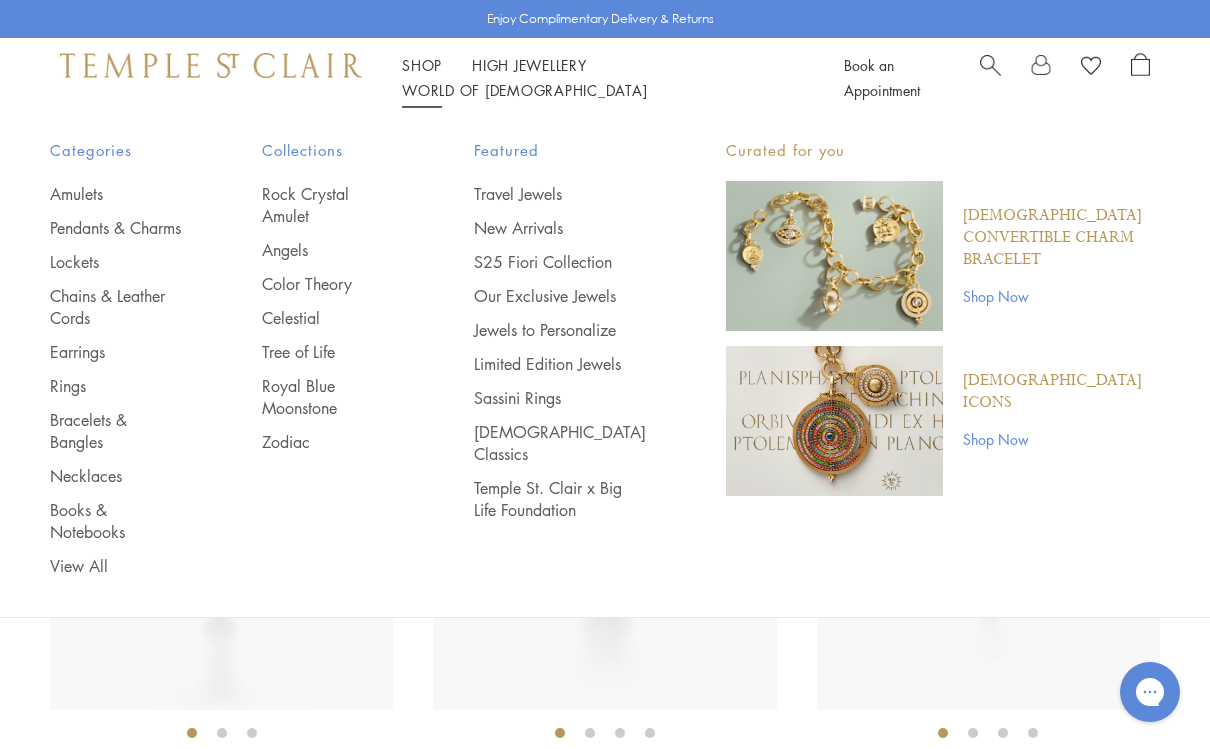 click on "Limited Edition Jewels" at bounding box center [560, 364] 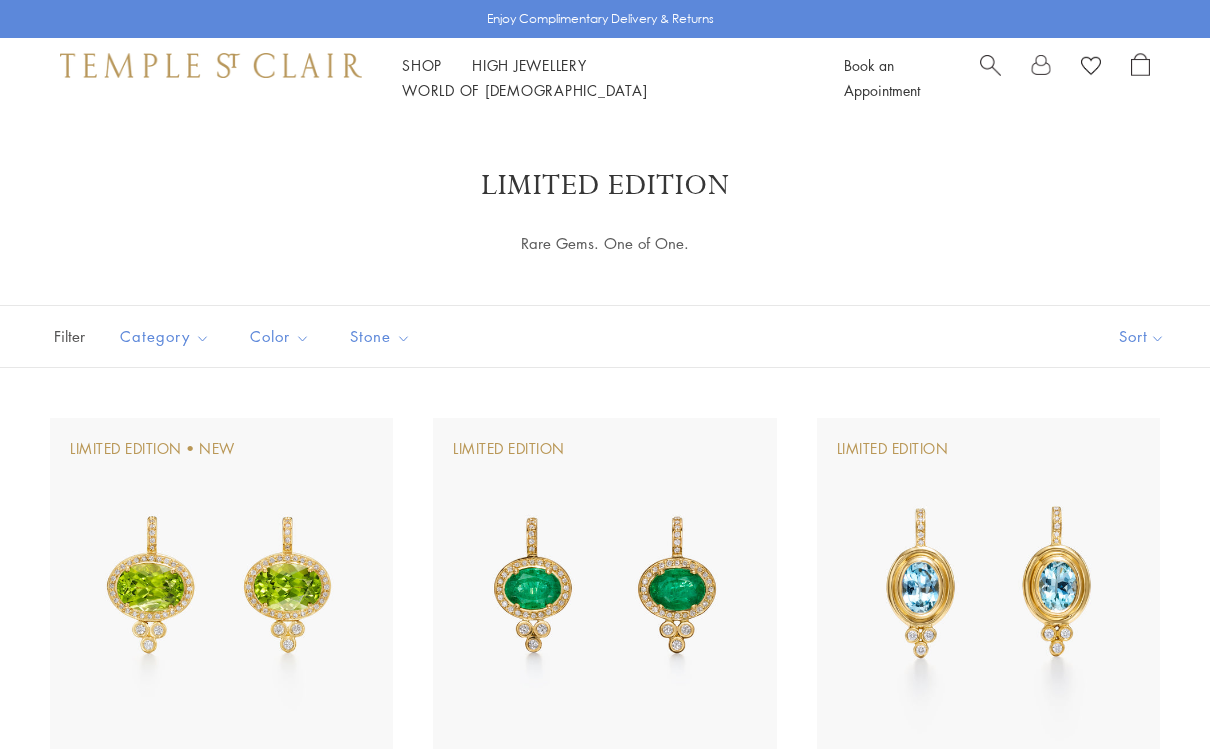 scroll, scrollTop: 0, scrollLeft: 0, axis: both 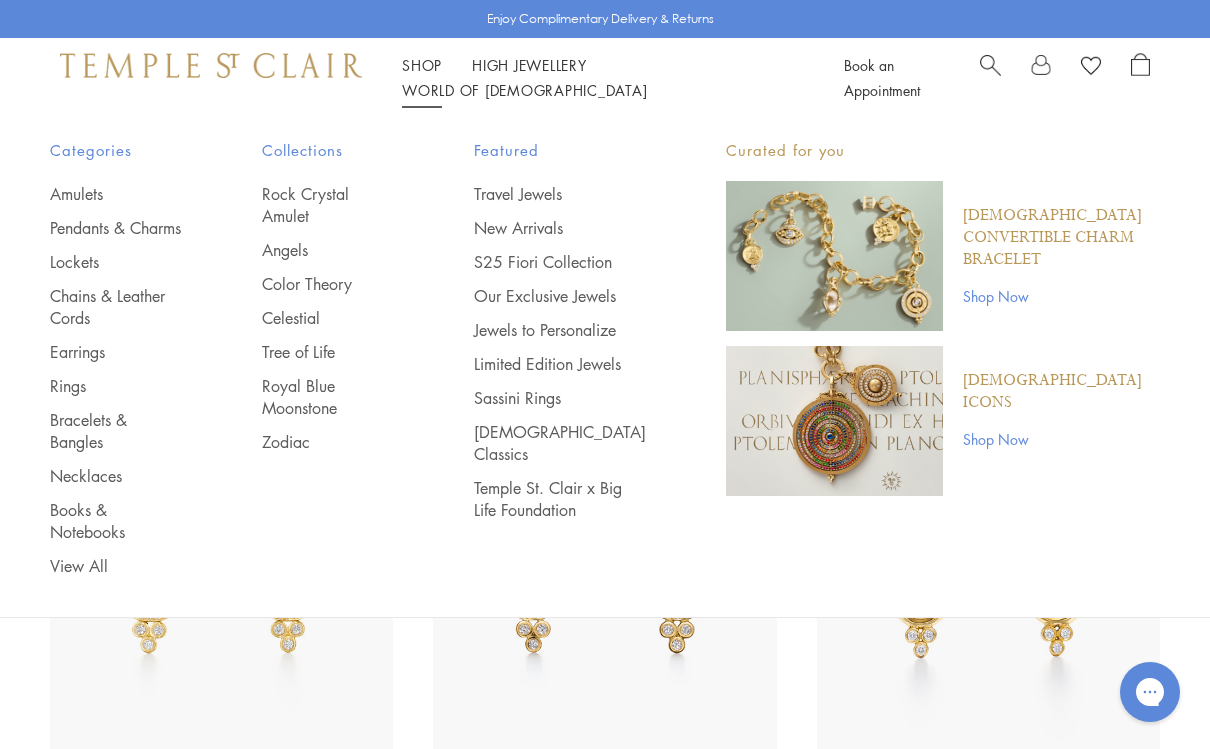 click on "[DEMOGRAPHIC_DATA] Classics" at bounding box center (560, 443) 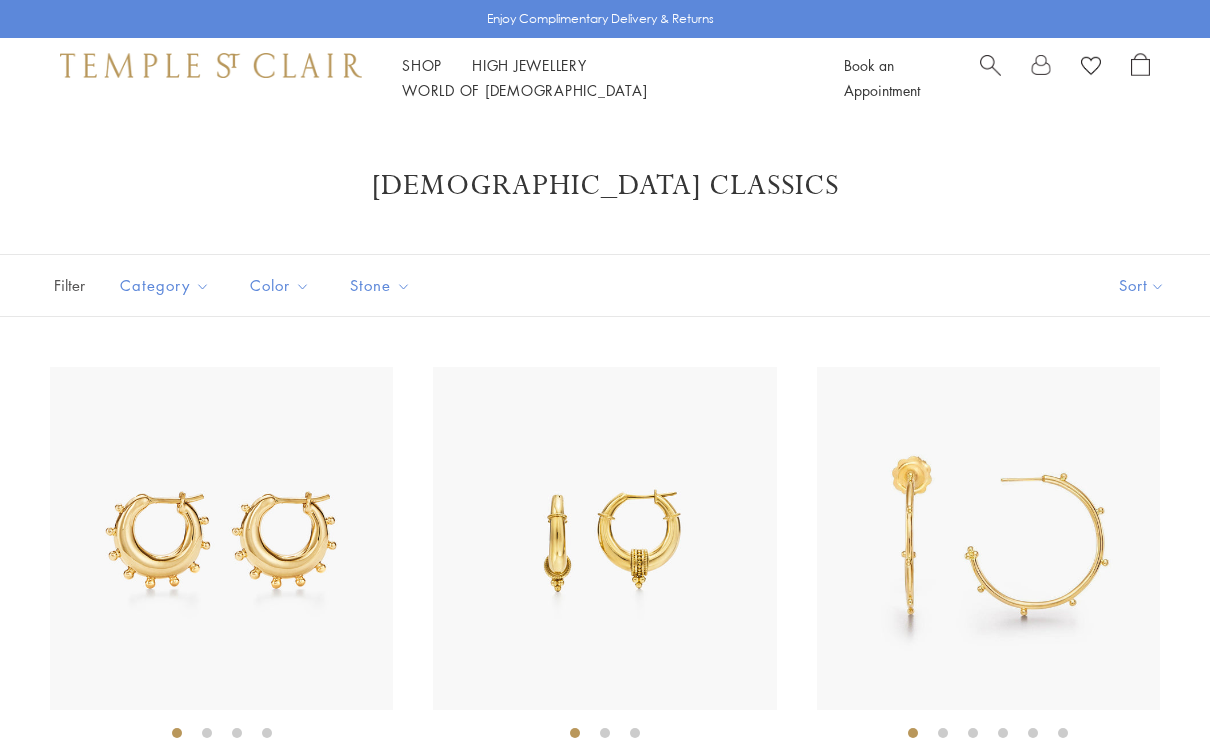 scroll, scrollTop: 0, scrollLeft: 0, axis: both 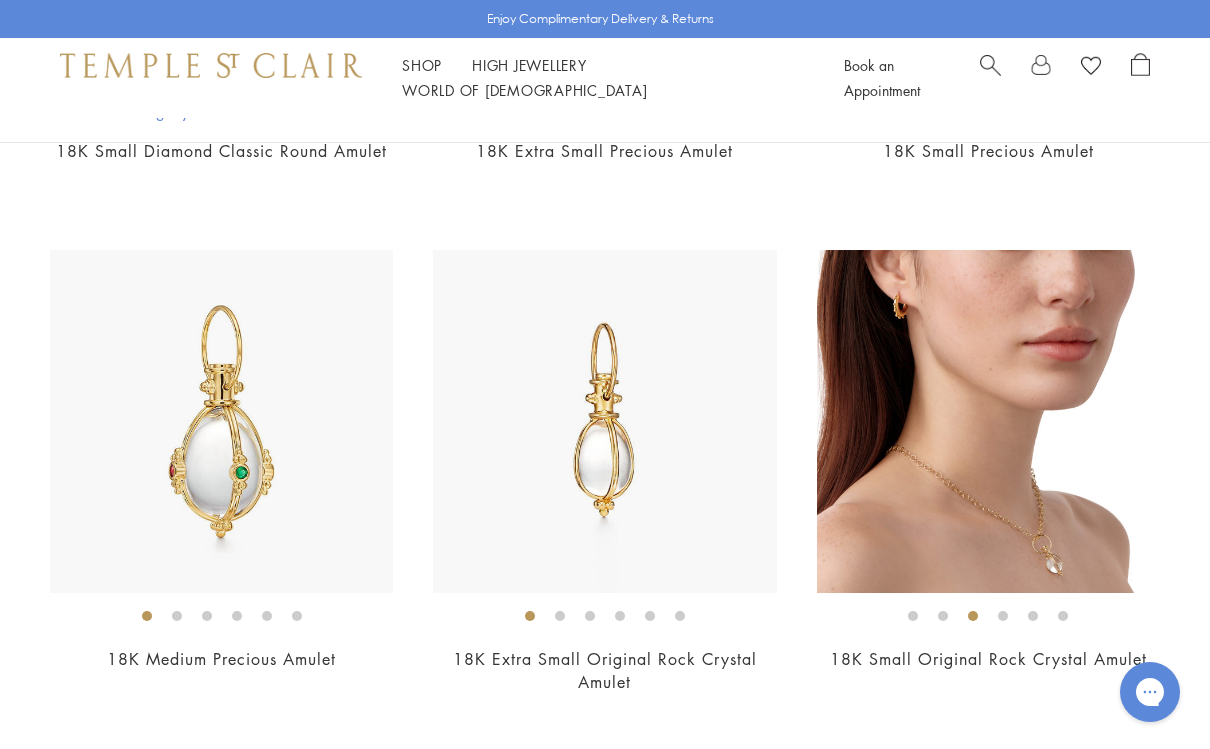 click at bounding box center [604, 421] 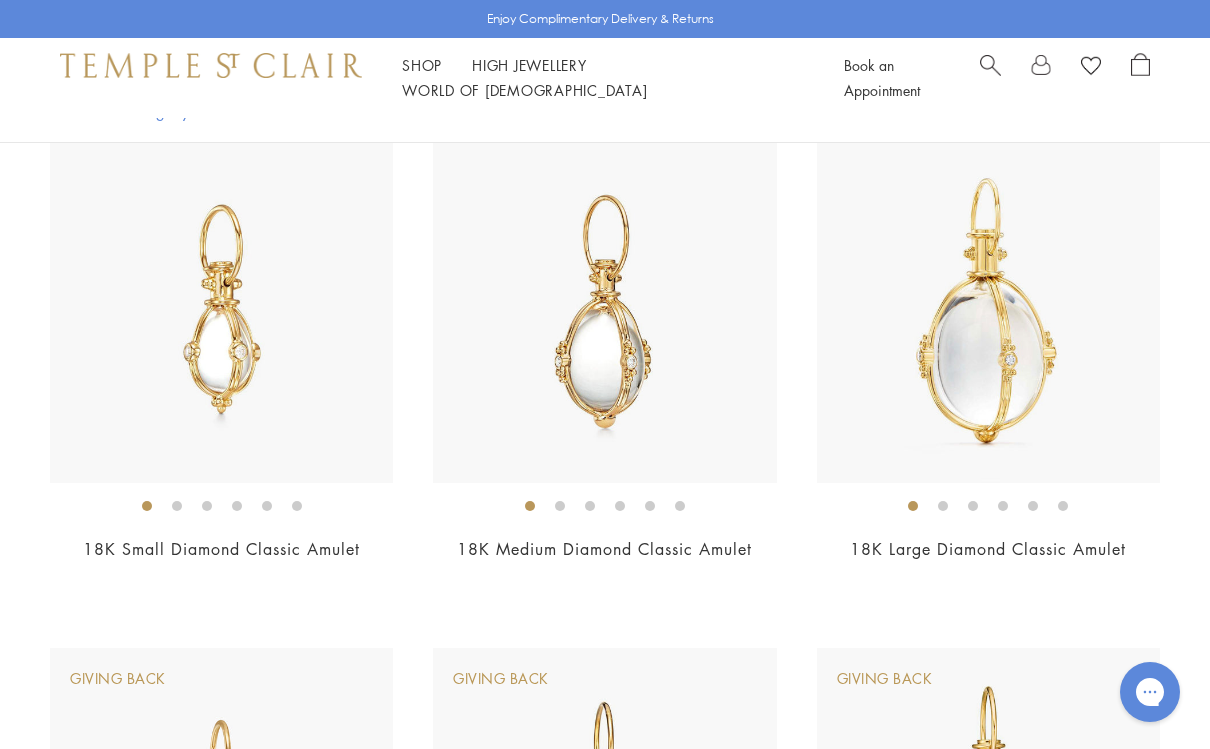 scroll, scrollTop: 3348, scrollLeft: 0, axis: vertical 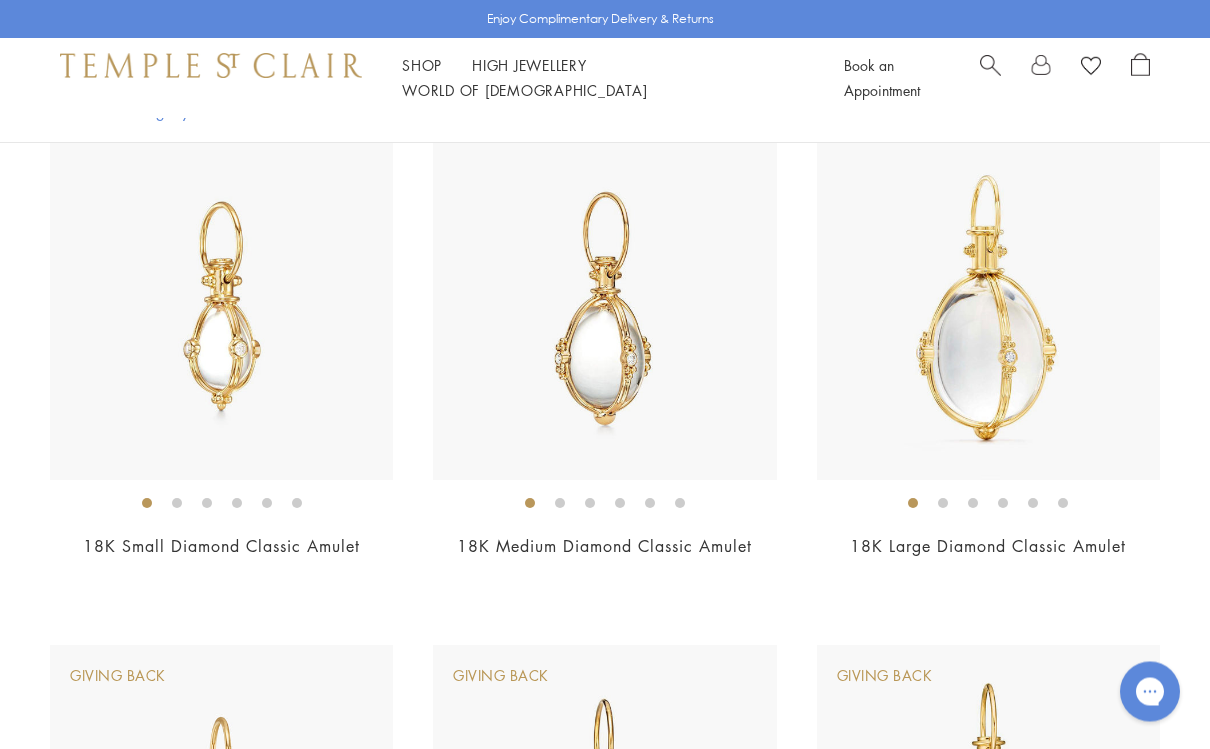 click at bounding box center (221, 309) 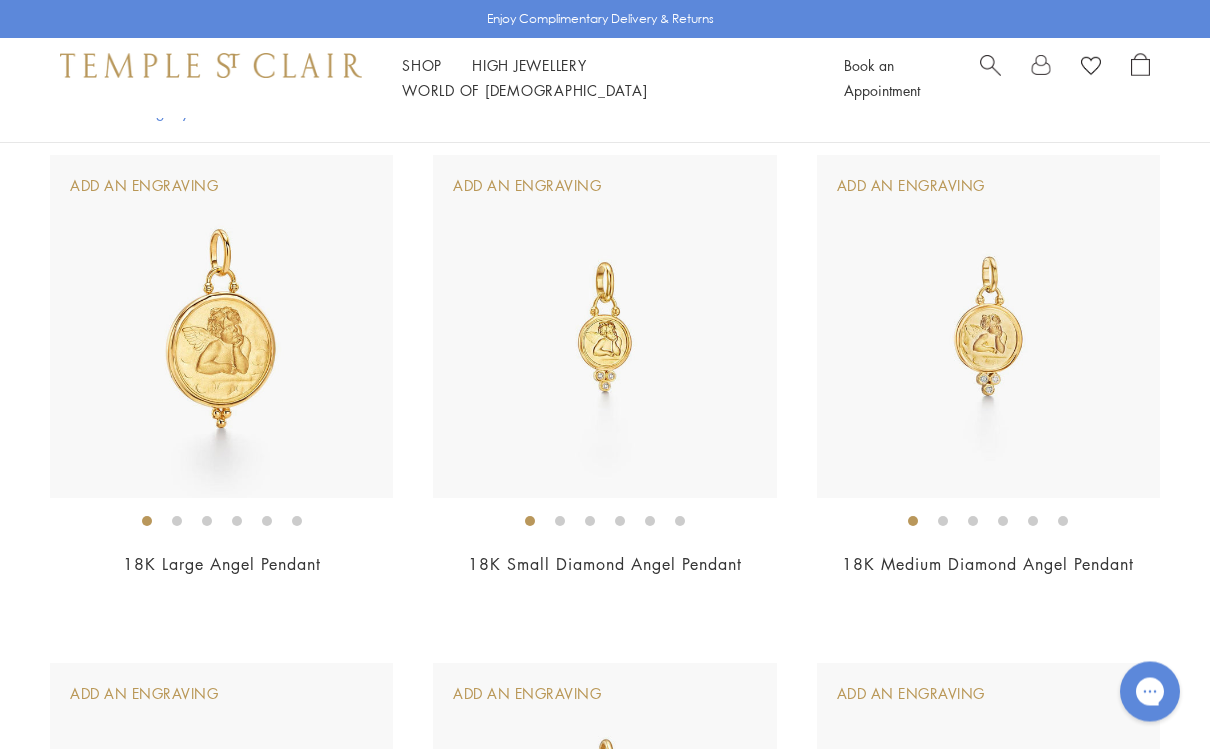 scroll, scrollTop: 5872, scrollLeft: 0, axis: vertical 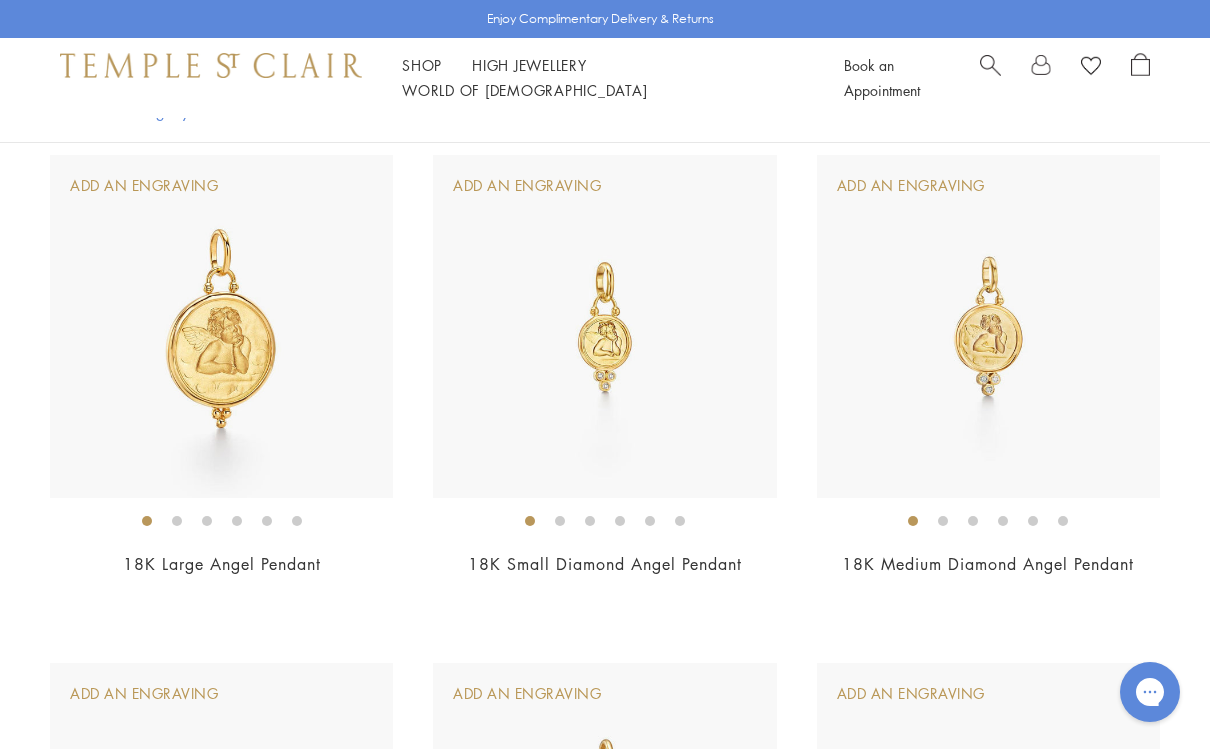 click at bounding box center (604, 326) 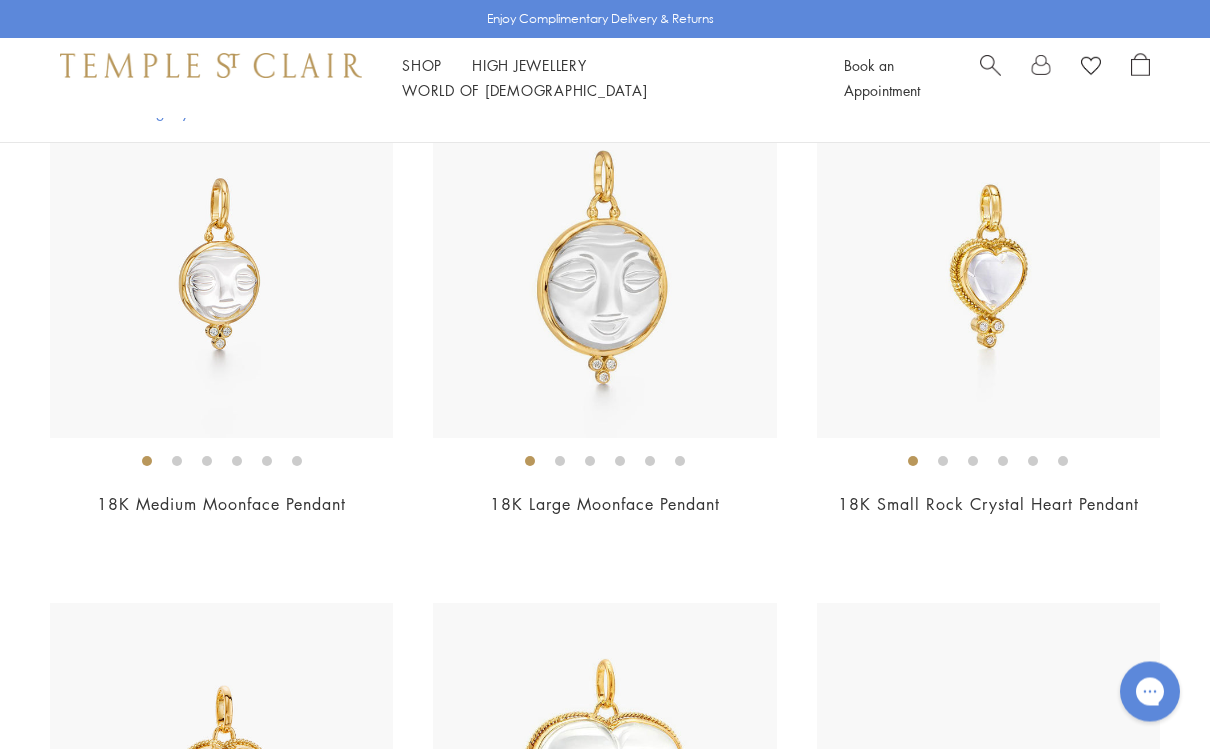 scroll, scrollTop: 7988, scrollLeft: 0, axis: vertical 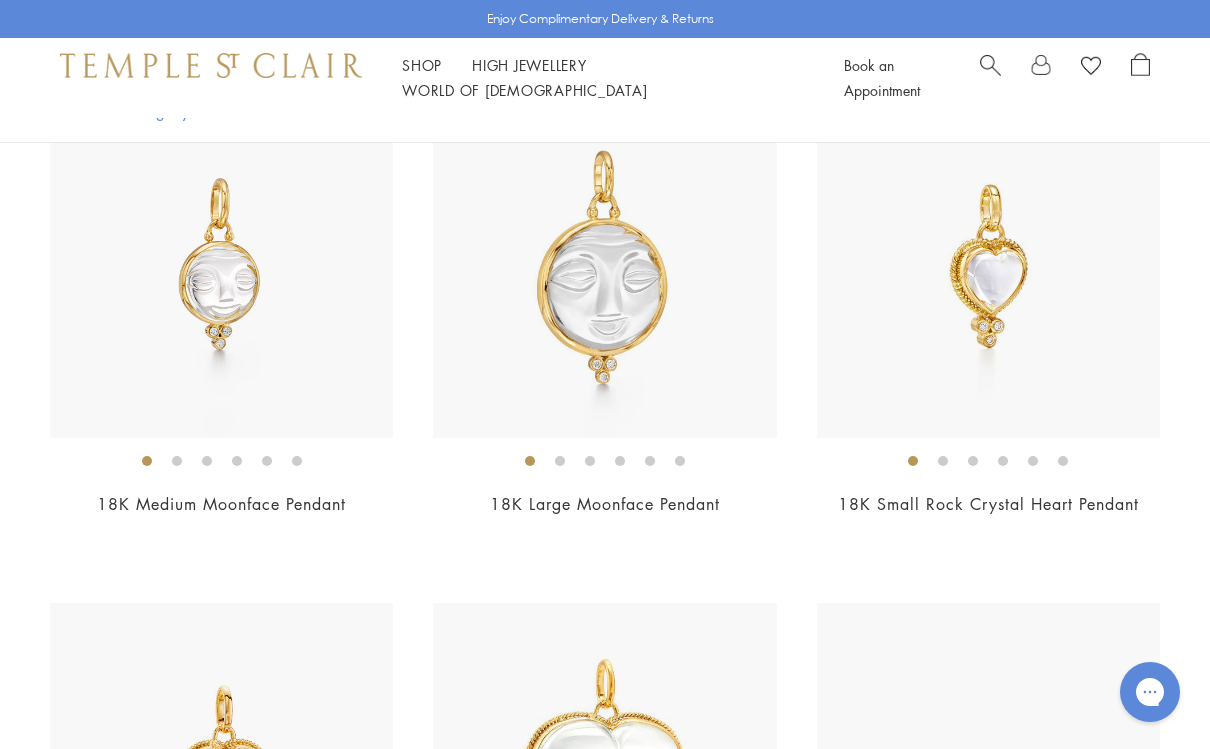 click at bounding box center (221, 266) 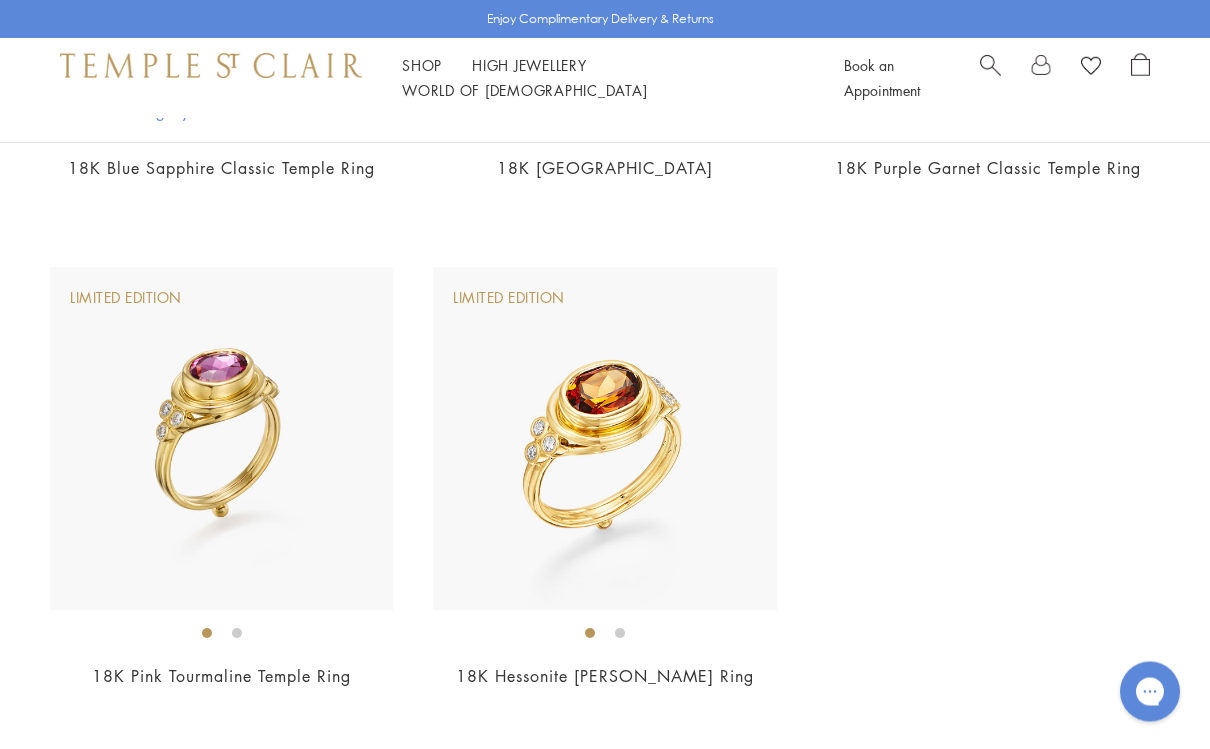 scroll, scrollTop: 12945, scrollLeft: 0, axis: vertical 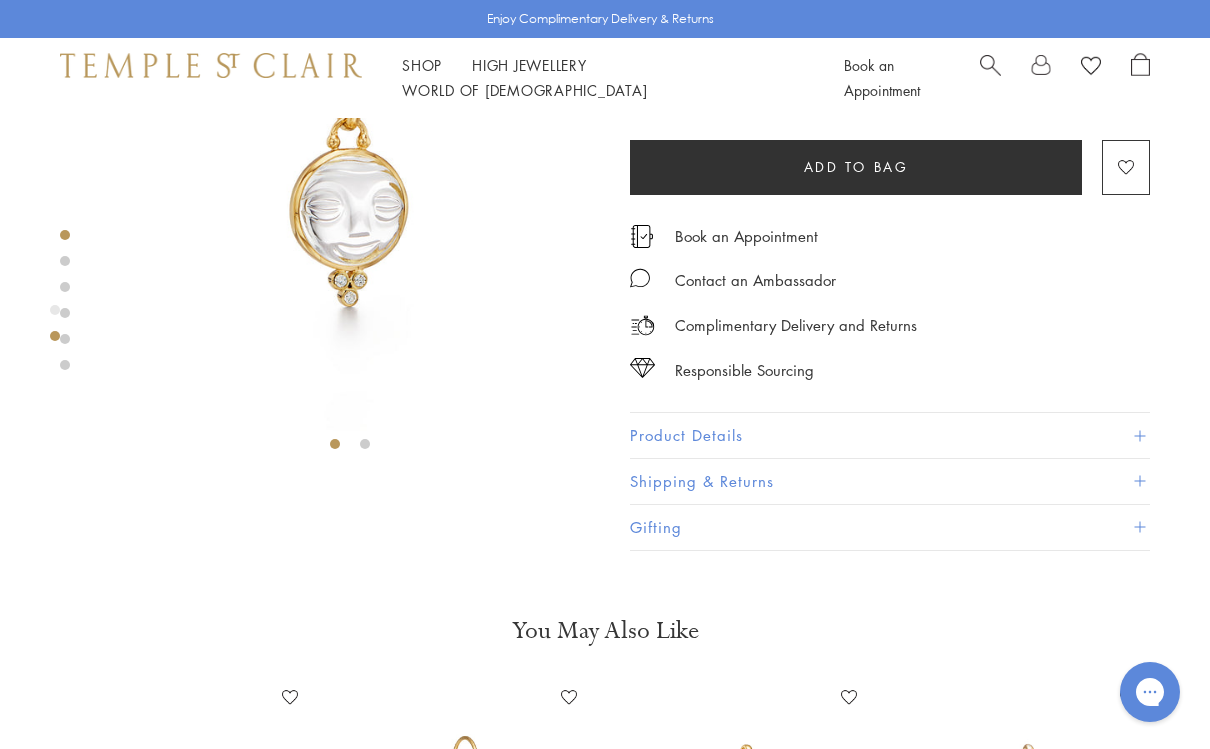 click on "Product Details" at bounding box center (890, 435) 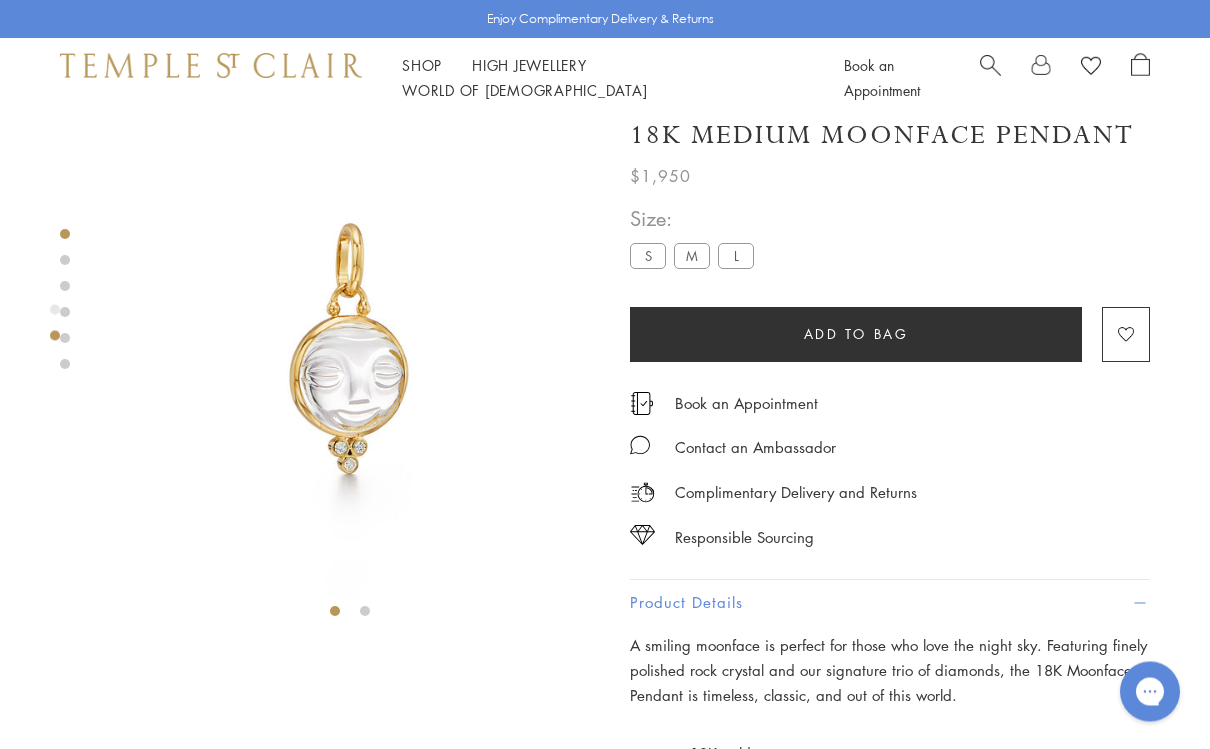 scroll, scrollTop: 0, scrollLeft: 0, axis: both 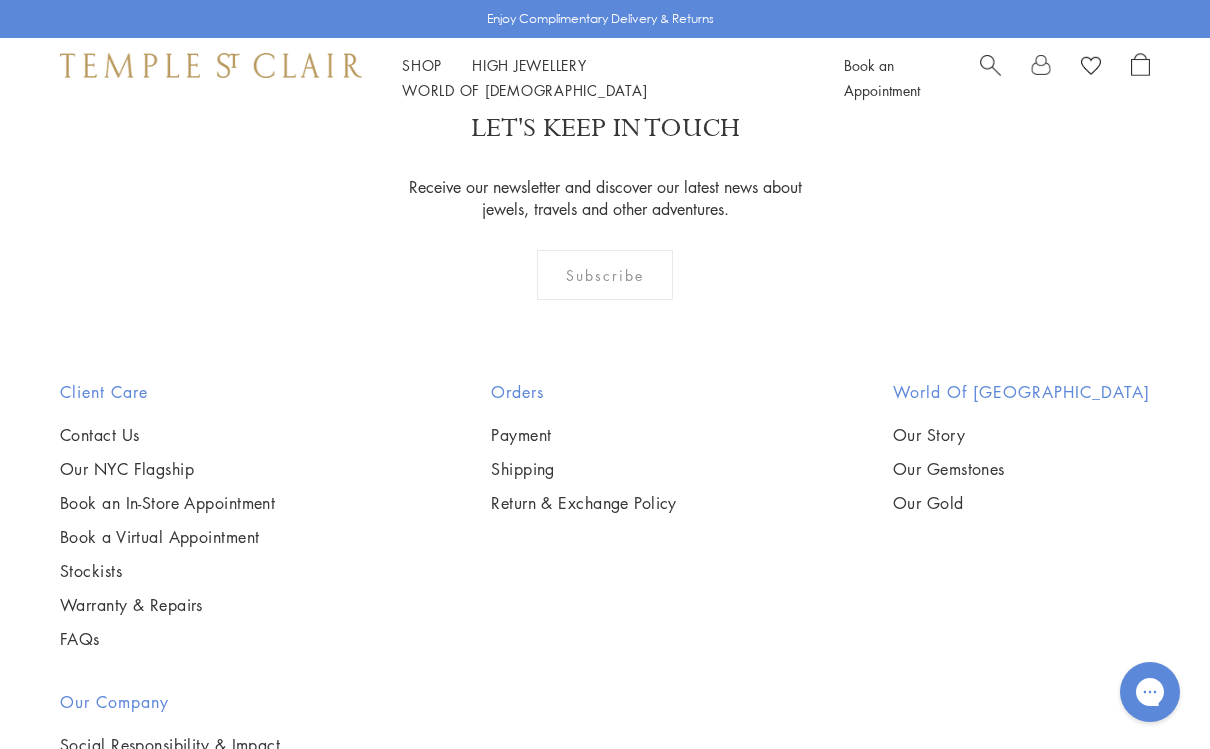 click on "Warranty & Repairs" at bounding box center [167, 605] 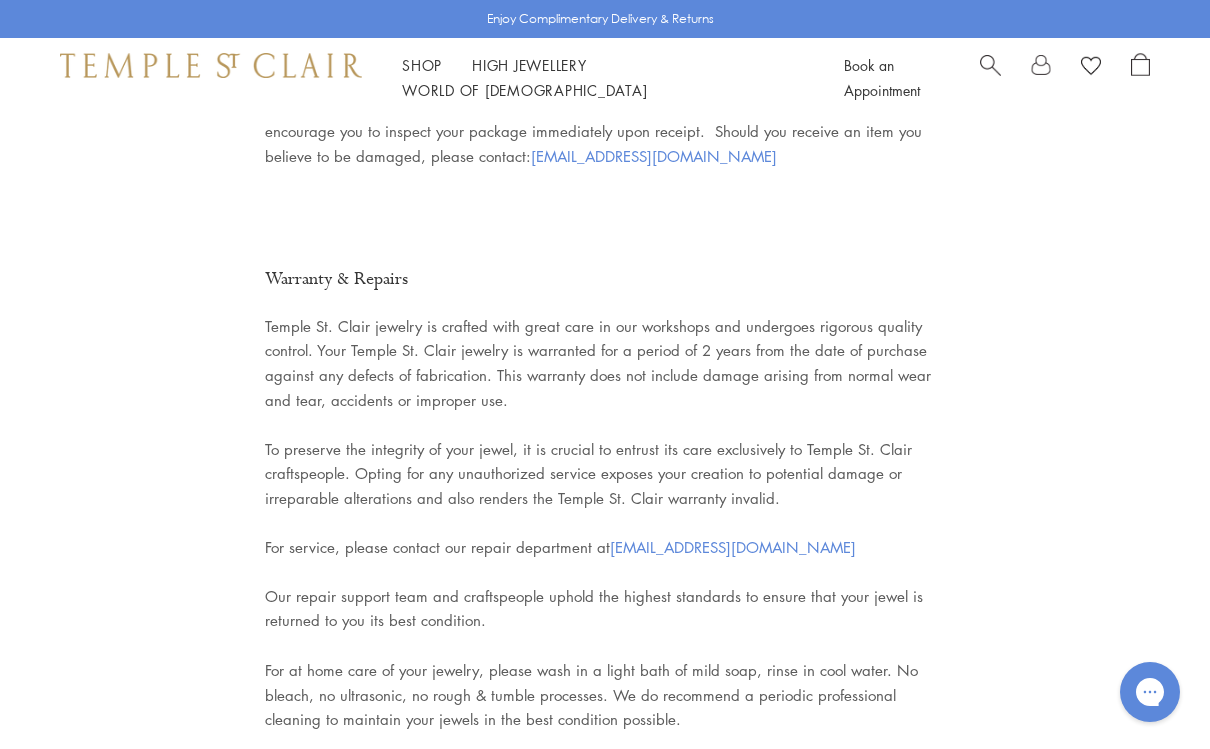scroll, scrollTop: 0, scrollLeft: 0, axis: both 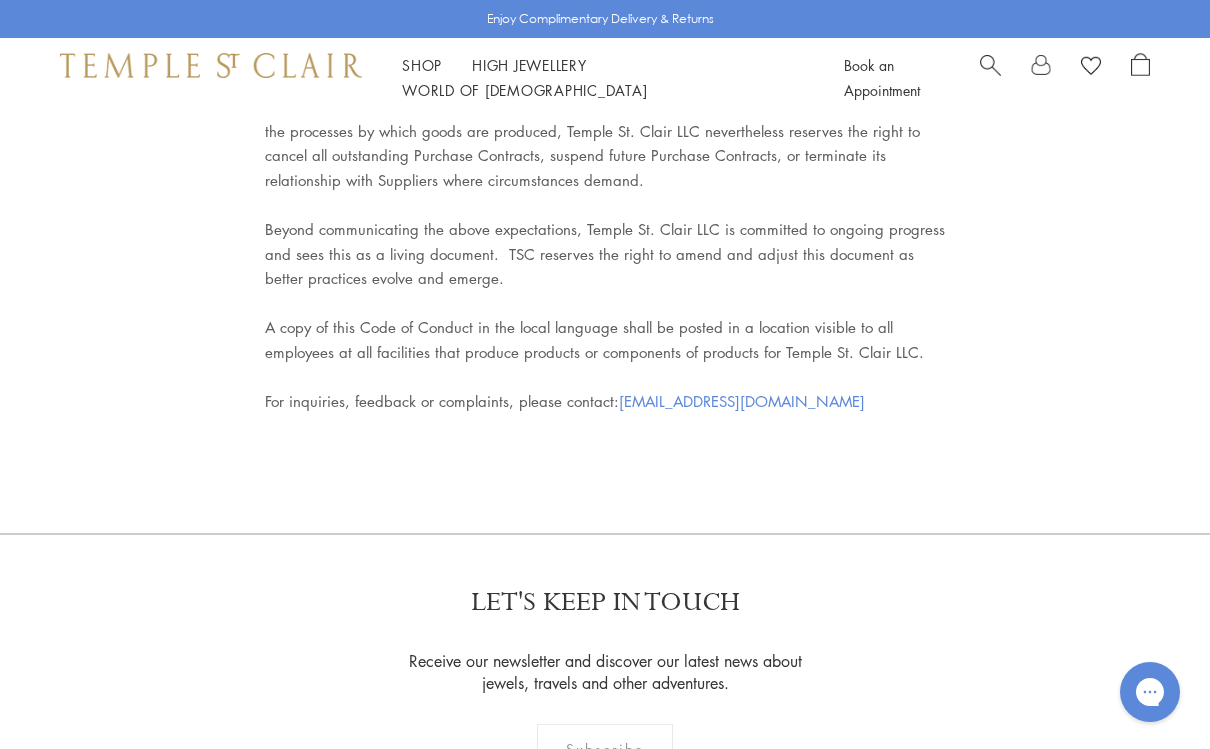 click on "Stockists" at bounding box center [167, 1045] 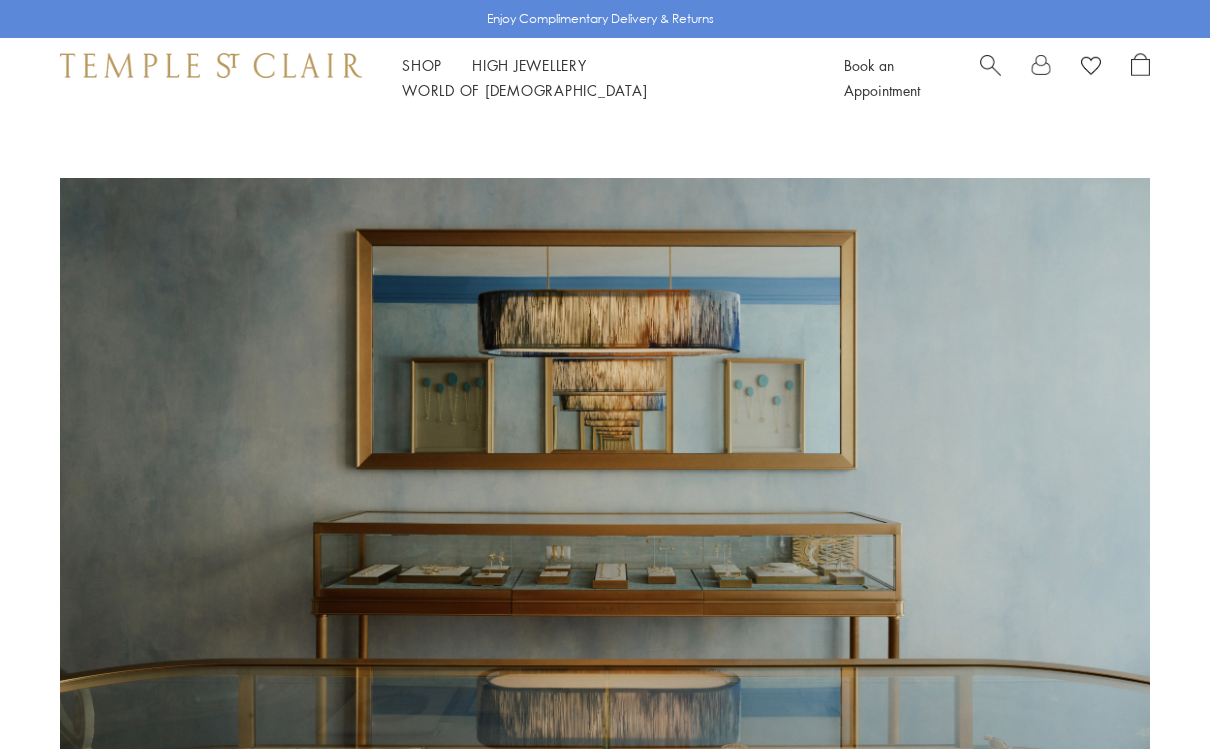 scroll, scrollTop: 0, scrollLeft: 0, axis: both 